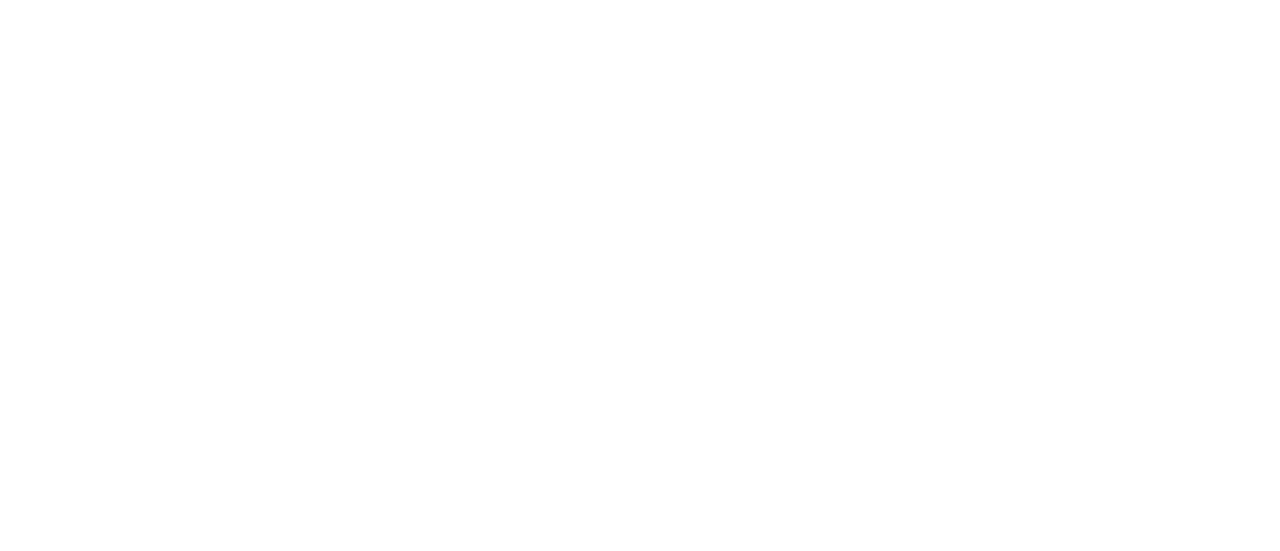 scroll, scrollTop: 0, scrollLeft: 0, axis: both 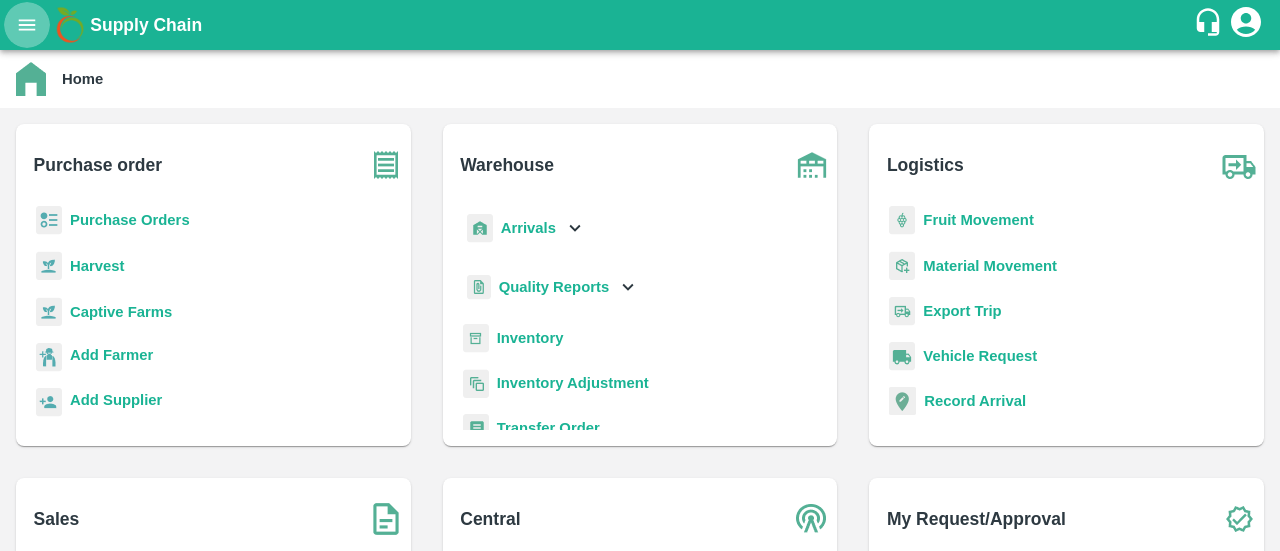 click 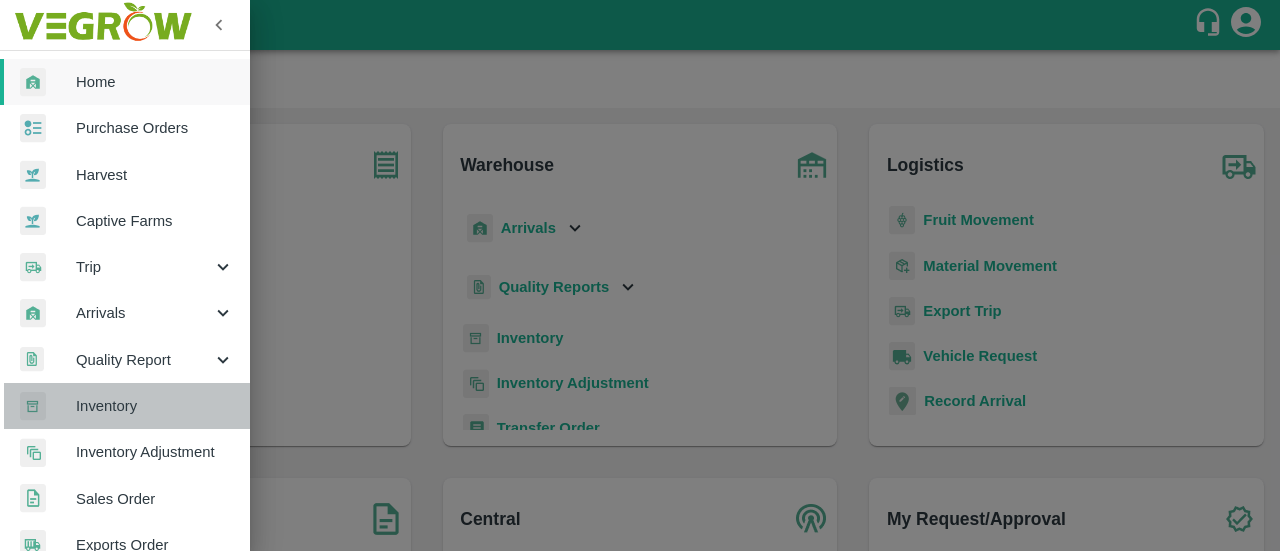 click on "Inventory" at bounding box center (125, 406) 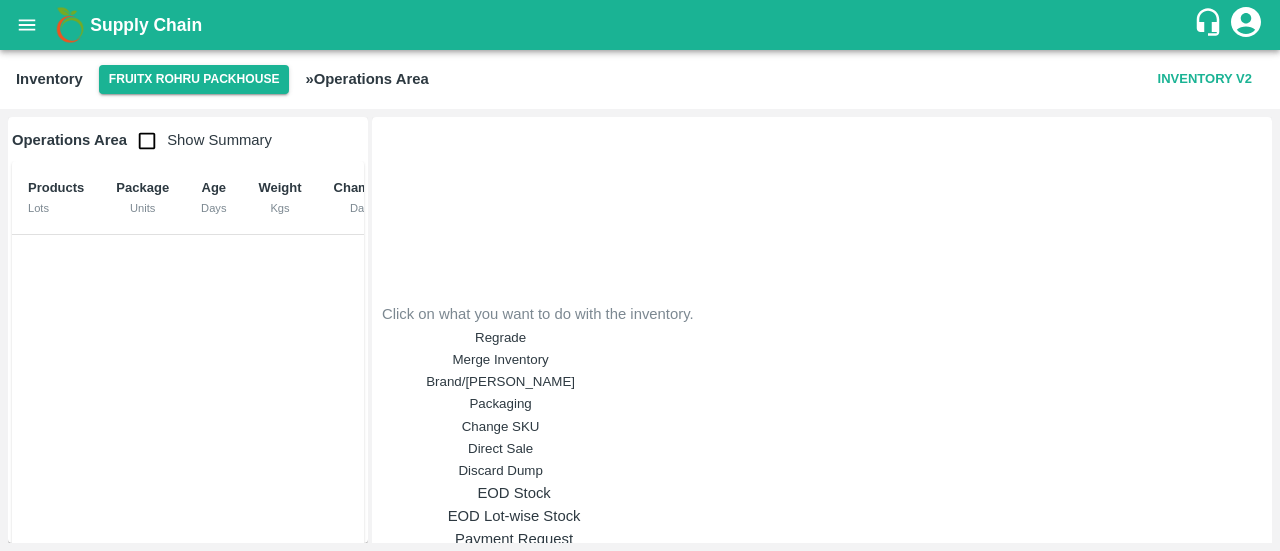 scroll, scrollTop: 0, scrollLeft: 46, axis: horizontal 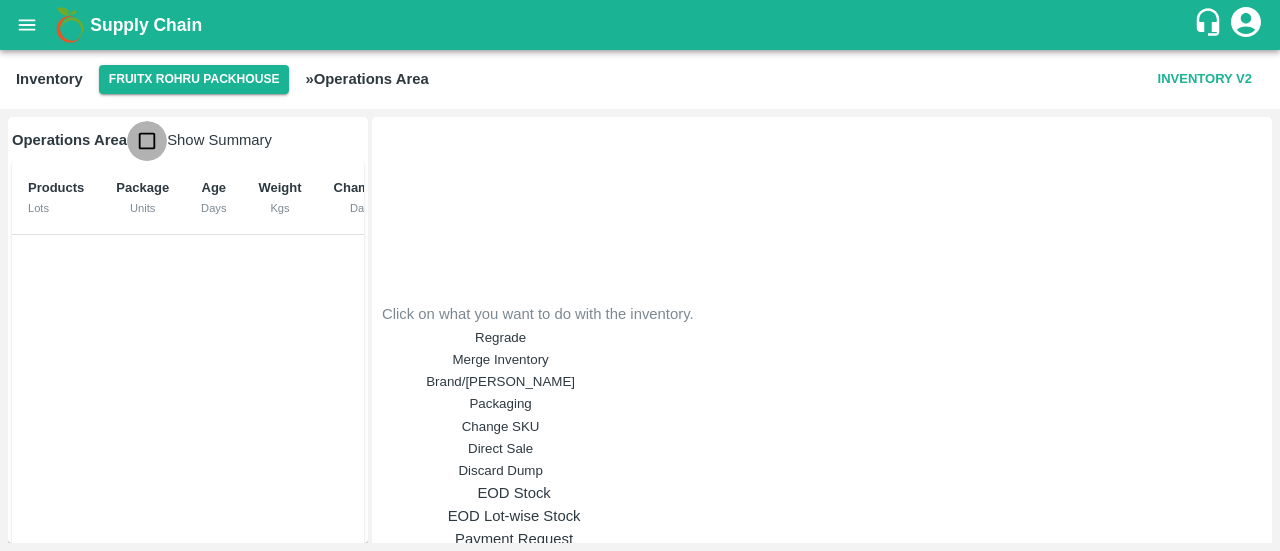 click at bounding box center [147, 141] 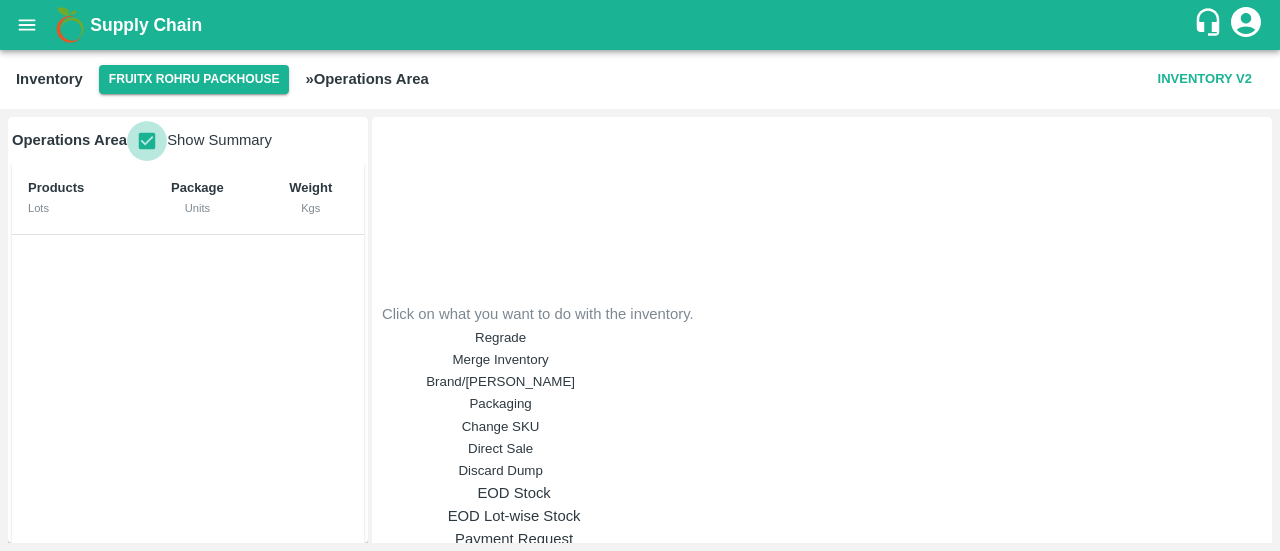 click at bounding box center (147, 141) 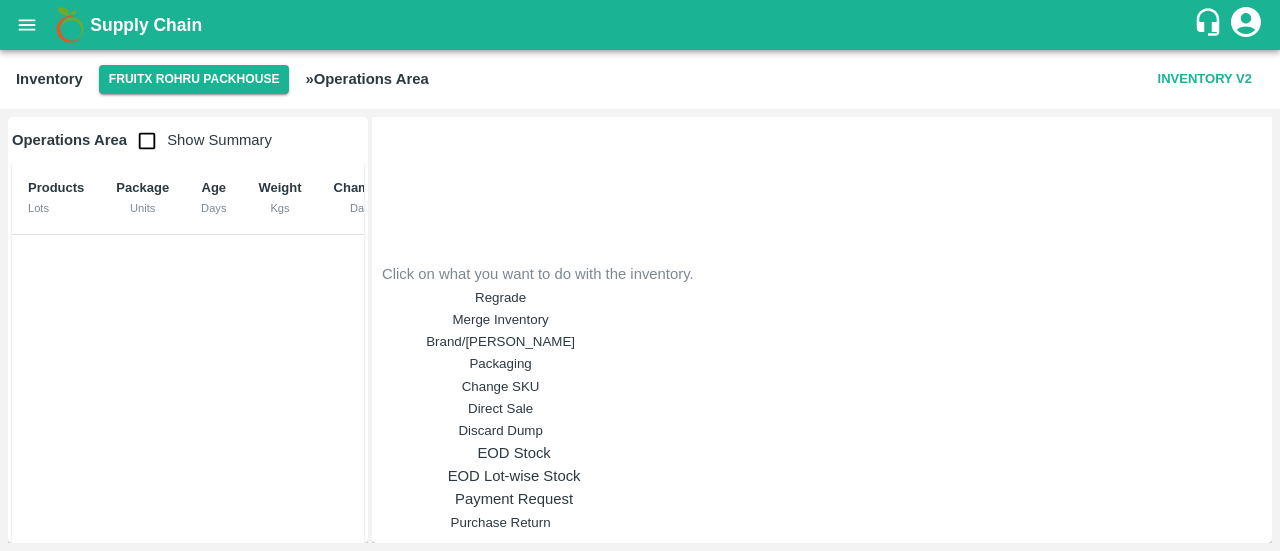 scroll, scrollTop: 347, scrollLeft: 0, axis: vertical 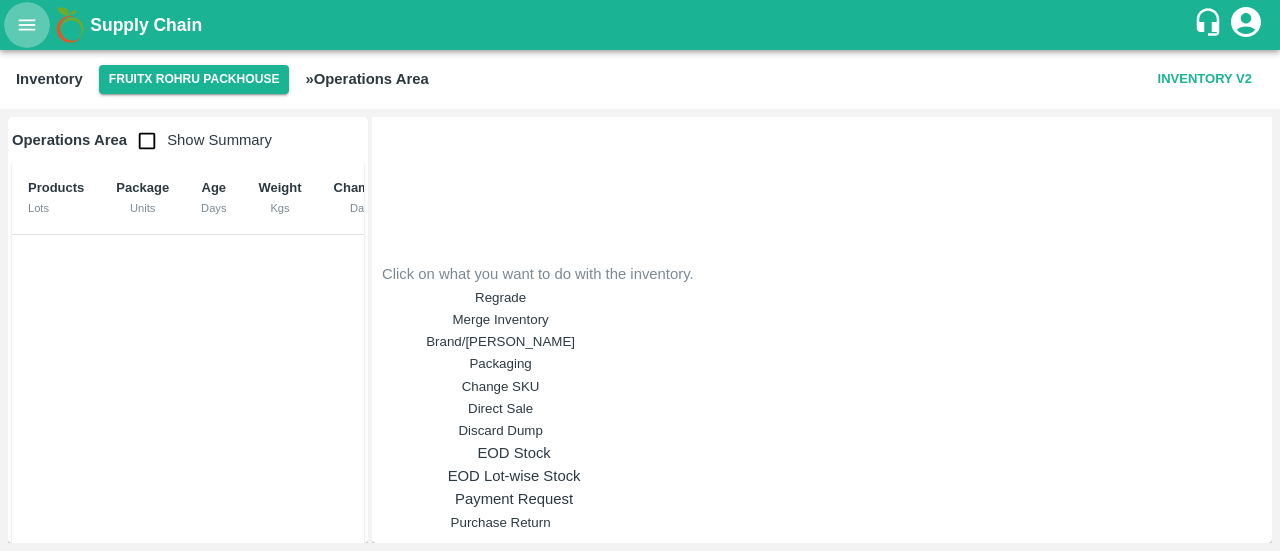 click at bounding box center (27, 25) 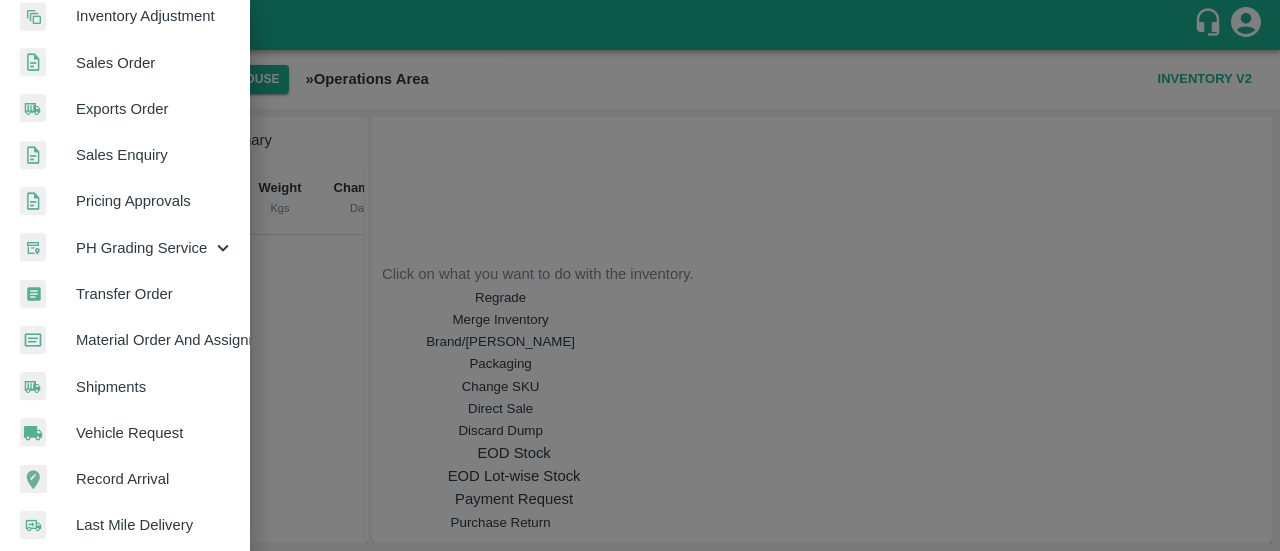 scroll, scrollTop: 441, scrollLeft: 0, axis: vertical 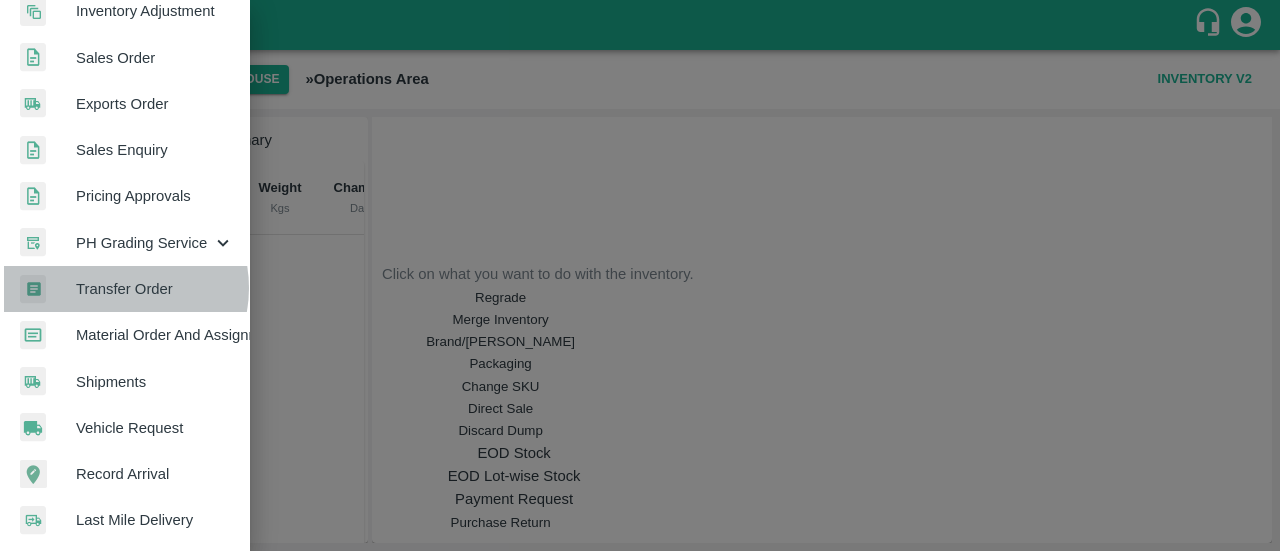 click on "Transfer Order" at bounding box center (155, 289) 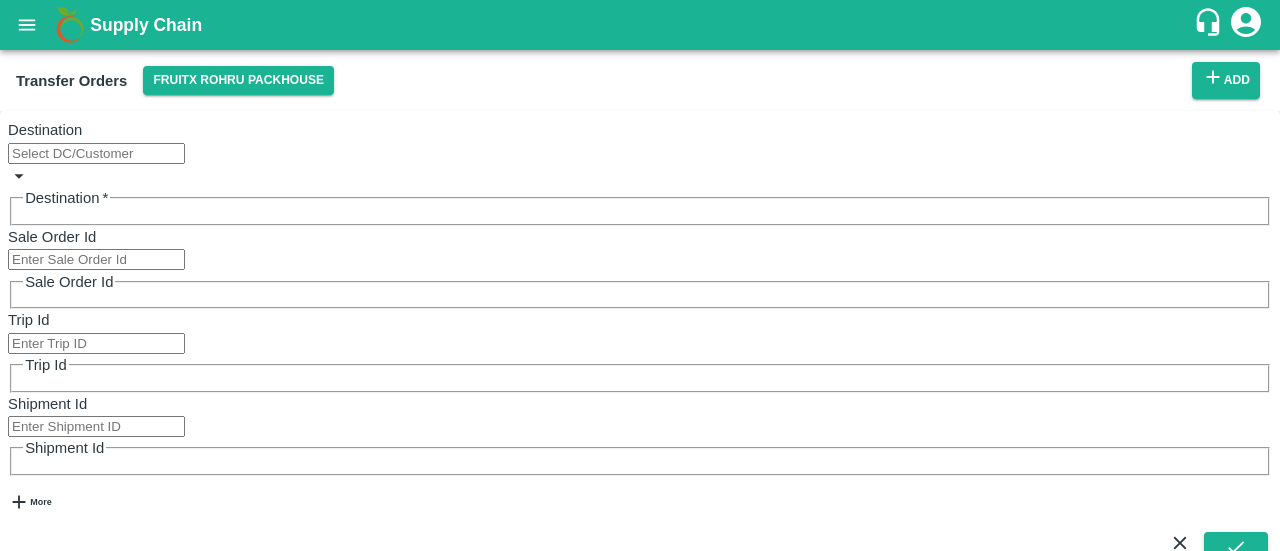 click 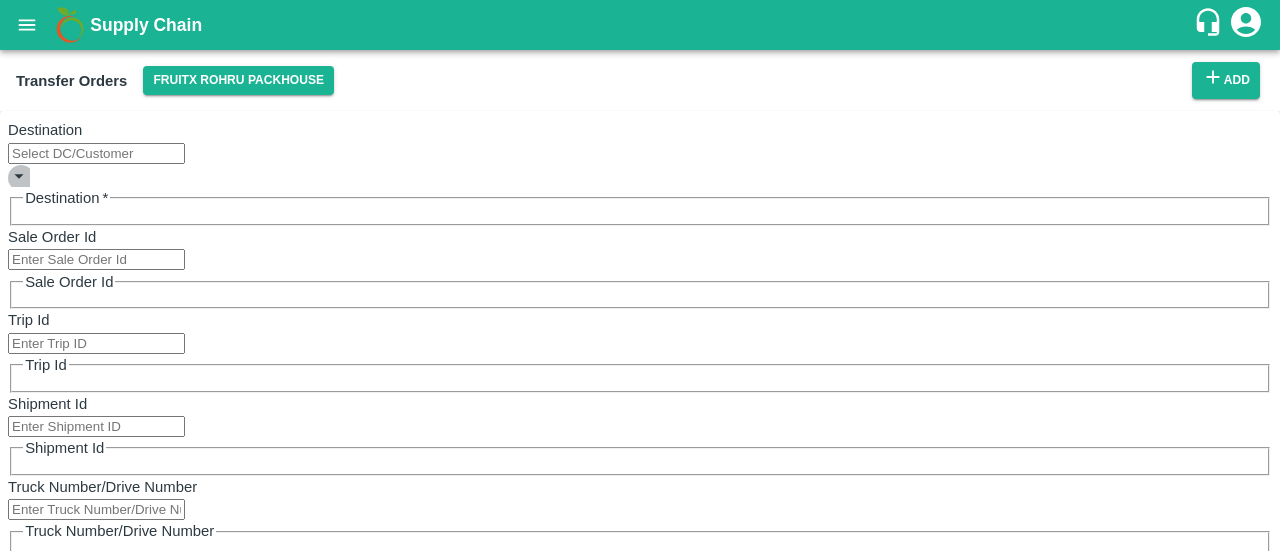 click 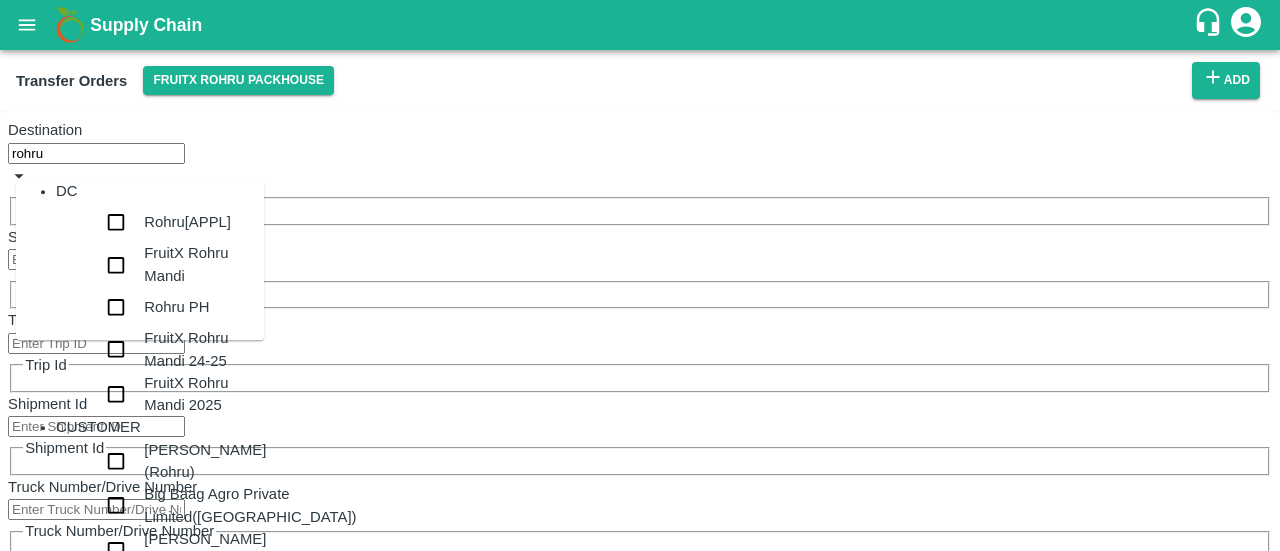scroll, scrollTop: 0, scrollLeft: 0, axis: both 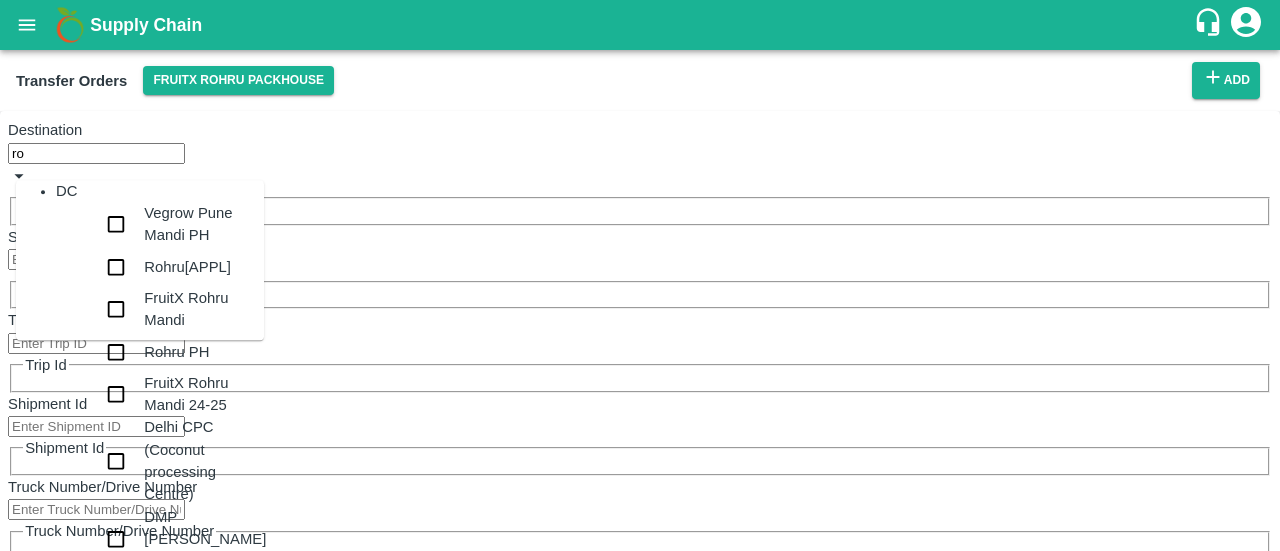 type on "r" 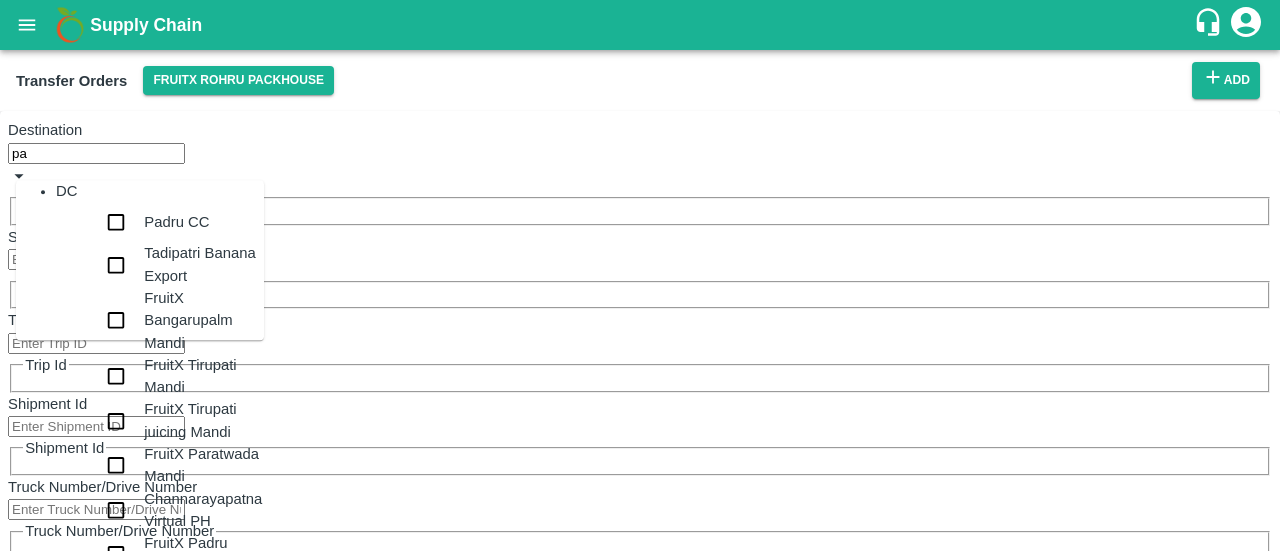 type on "p" 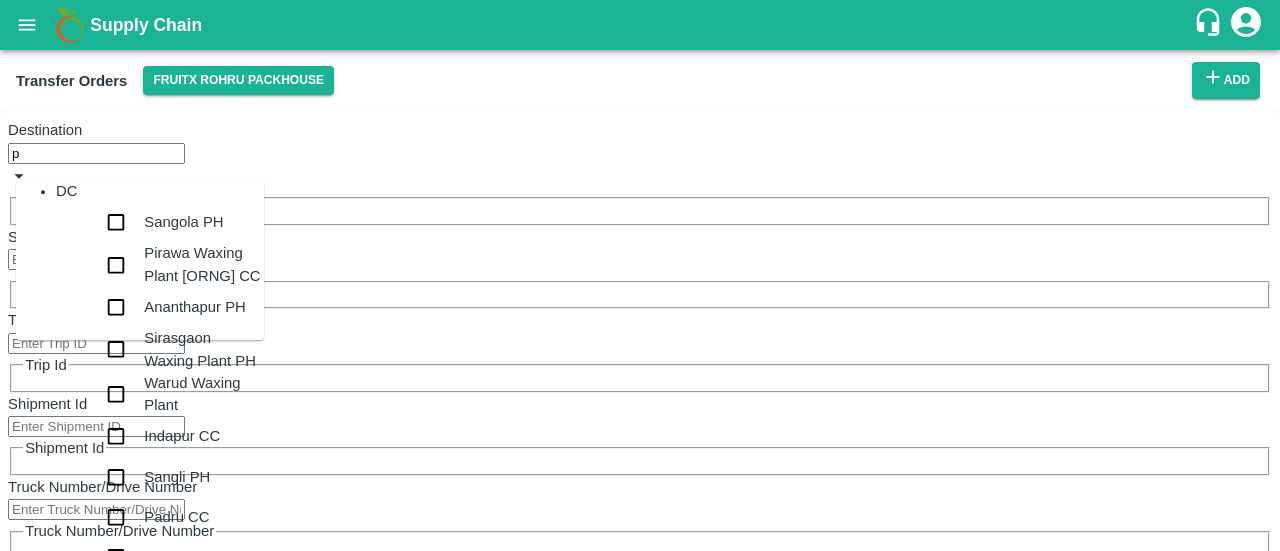 type 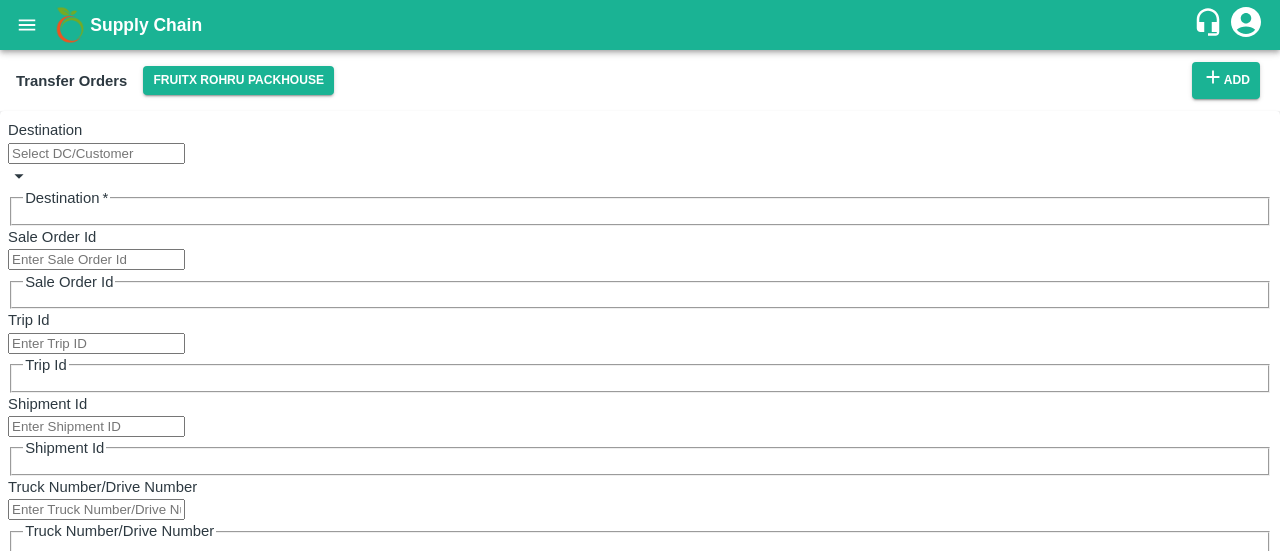 click on "Destination Destination   * Sale Order Id Sale Order Id Trip Id Trip Id Shipment Id Shipment Id Truck Number/Drive Number  Truck Number/Drive Number  Hide" at bounding box center (640, 364) 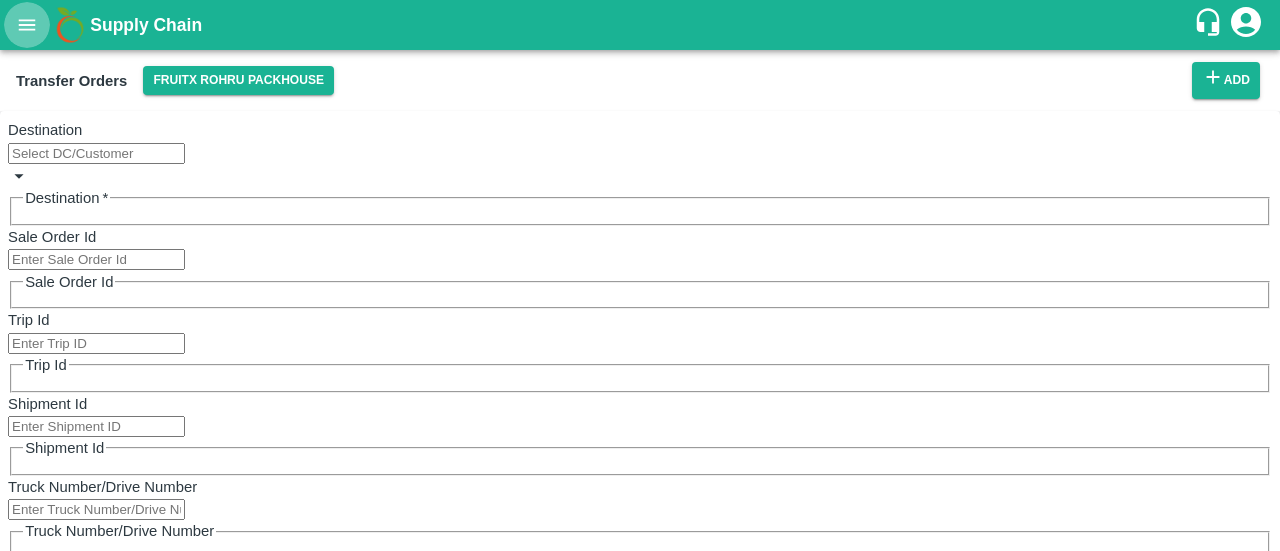 click at bounding box center [27, 25] 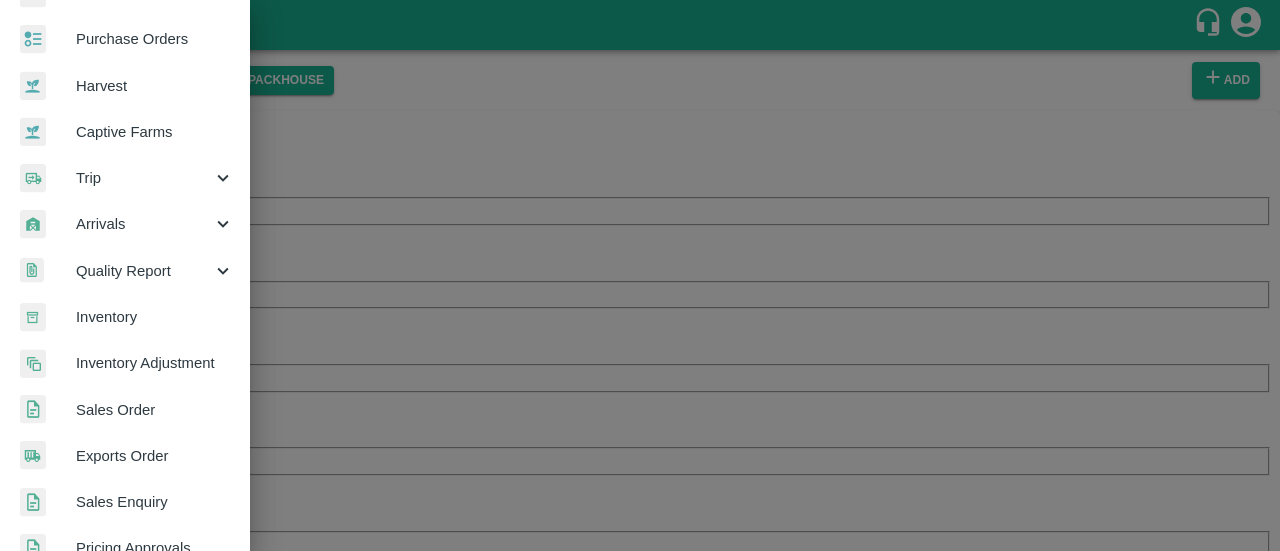 scroll, scrollTop: 90, scrollLeft: 0, axis: vertical 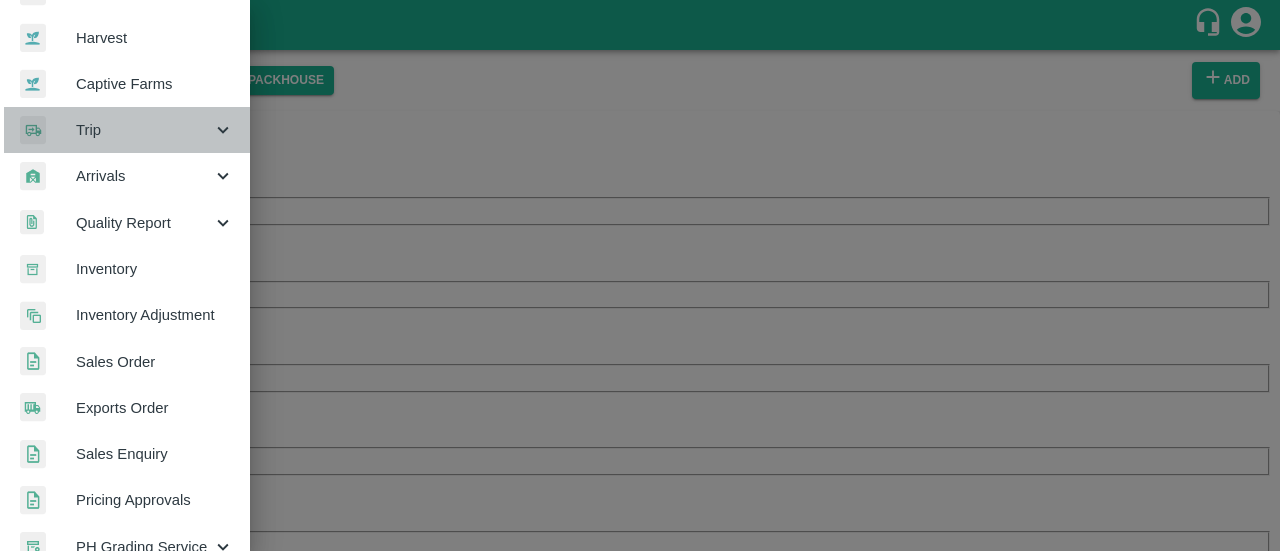 click on "Trip" at bounding box center (144, 130) 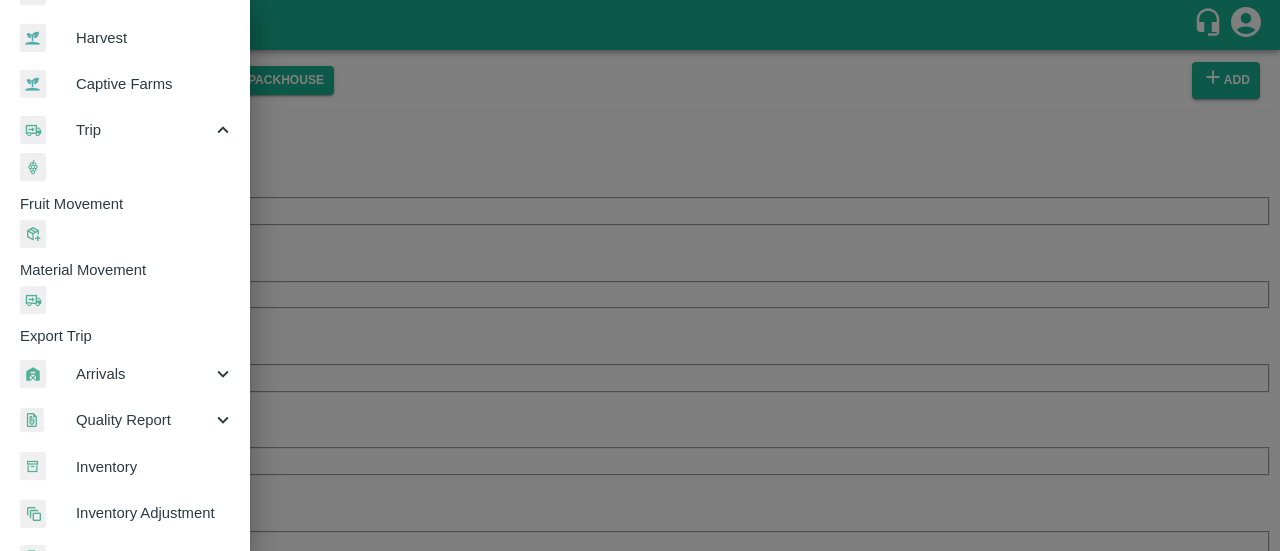click on "Fruit Movement" at bounding box center [135, 204] 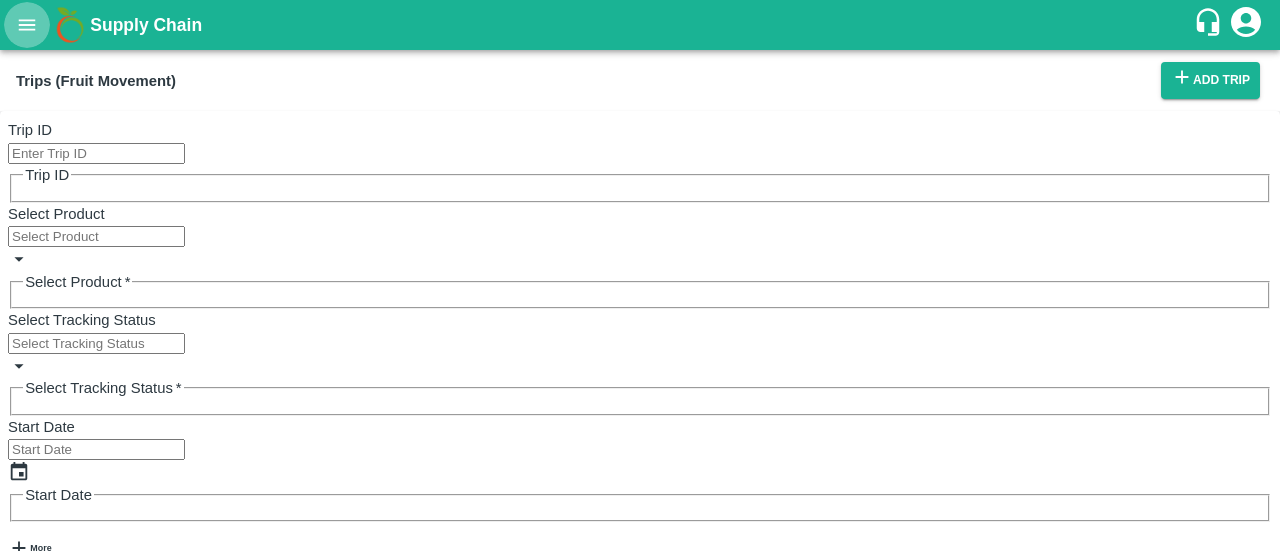 click at bounding box center [27, 25] 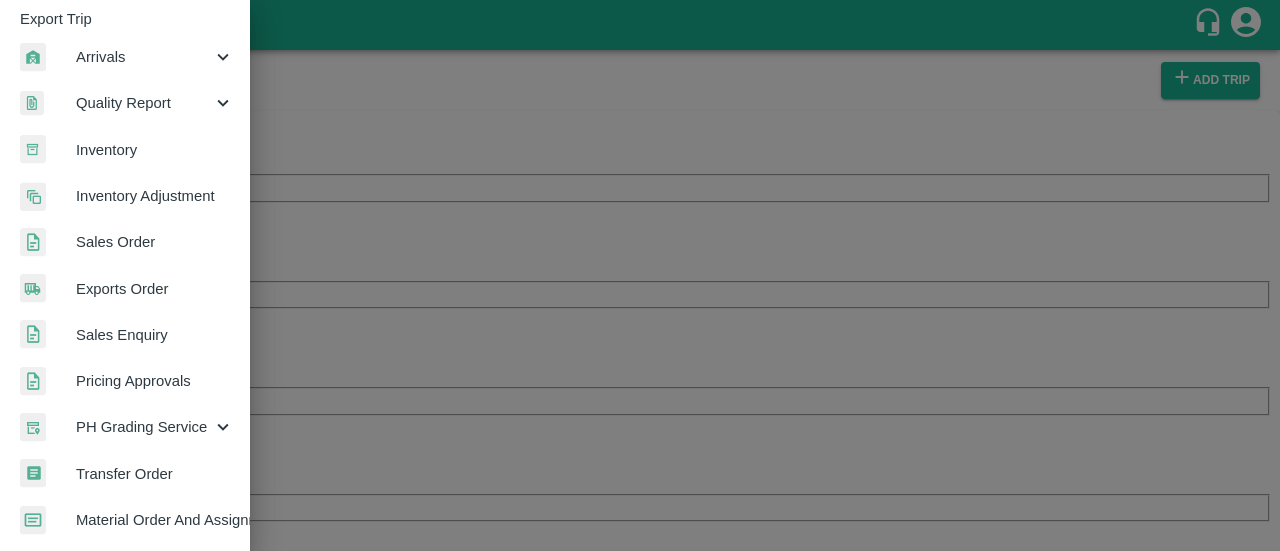 scroll, scrollTop: 581, scrollLeft: 0, axis: vertical 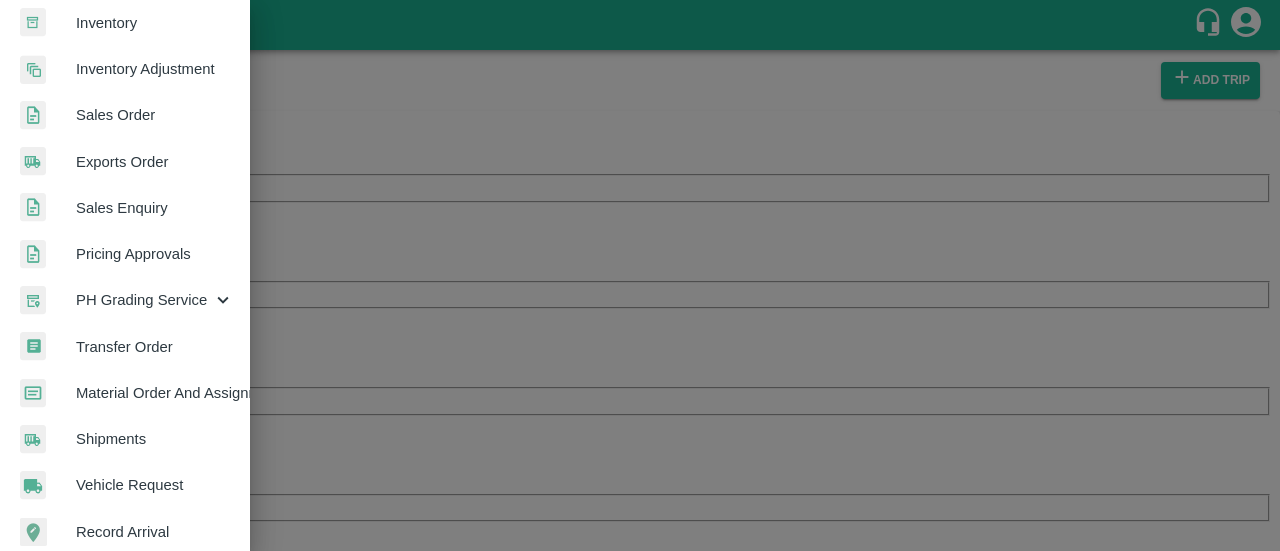 click on "Material Order And Assignment" at bounding box center (155, 393) 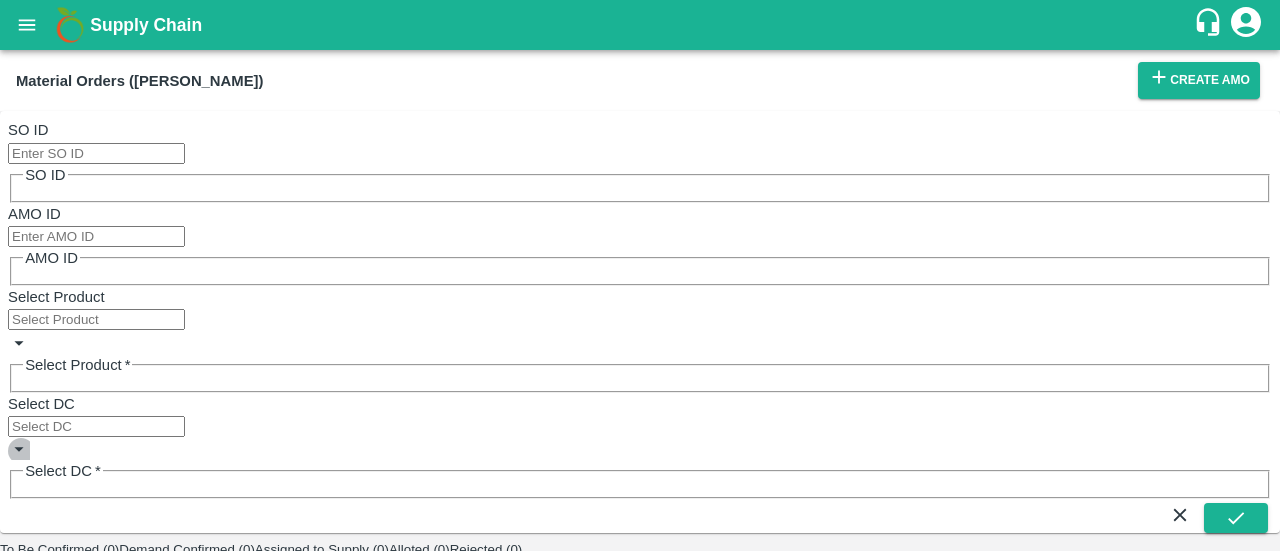 click 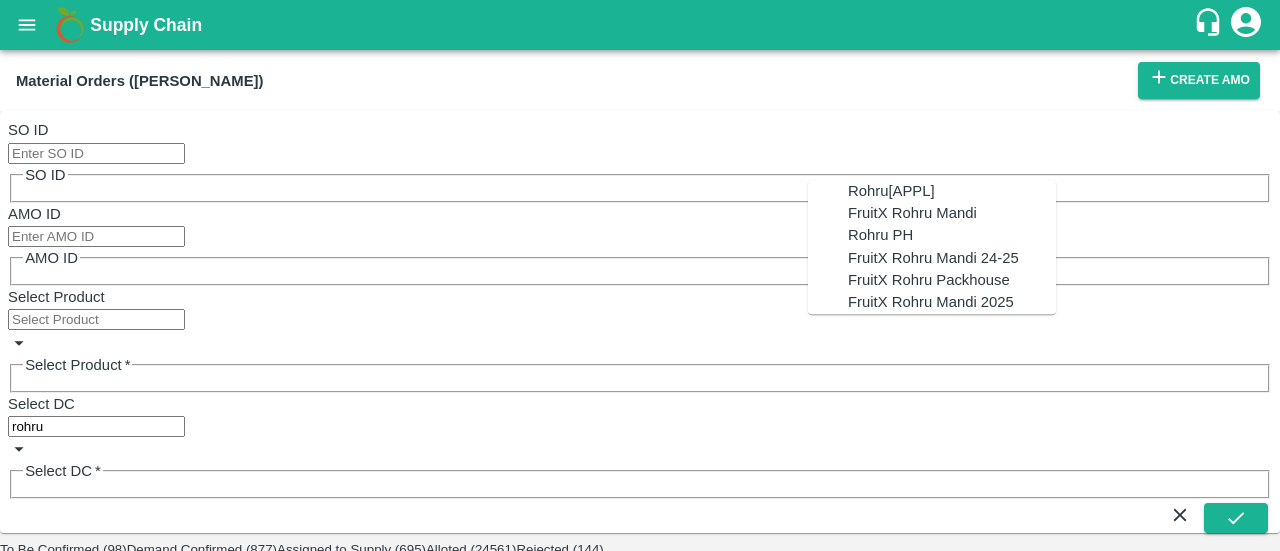 scroll, scrollTop: 62, scrollLeft: 0, axis: vertical 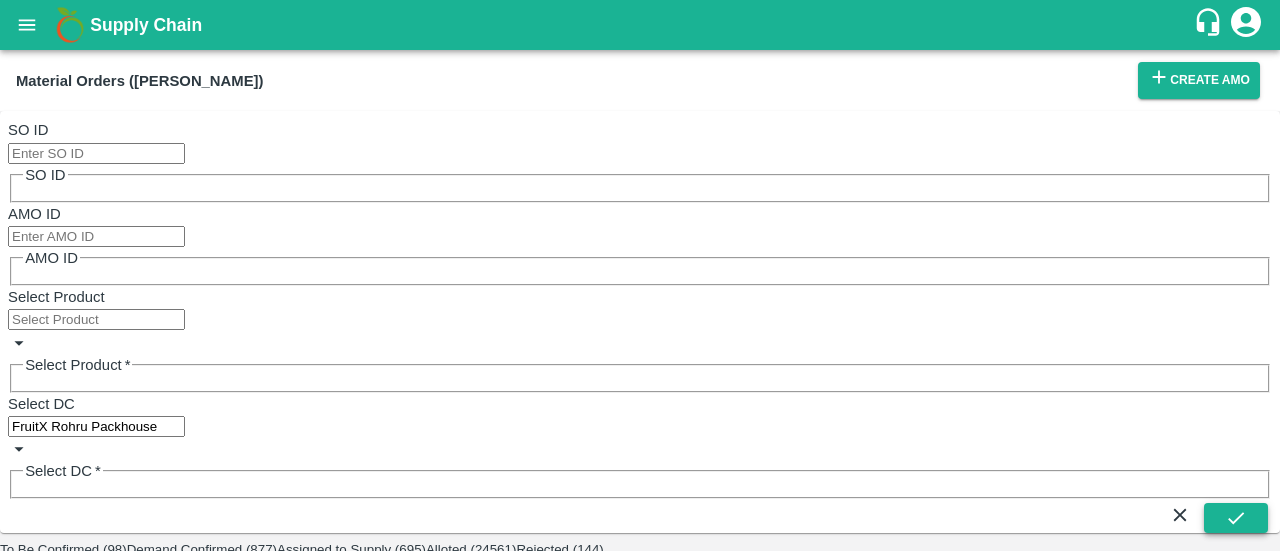 type on "FruitX Rohru Packhouse" 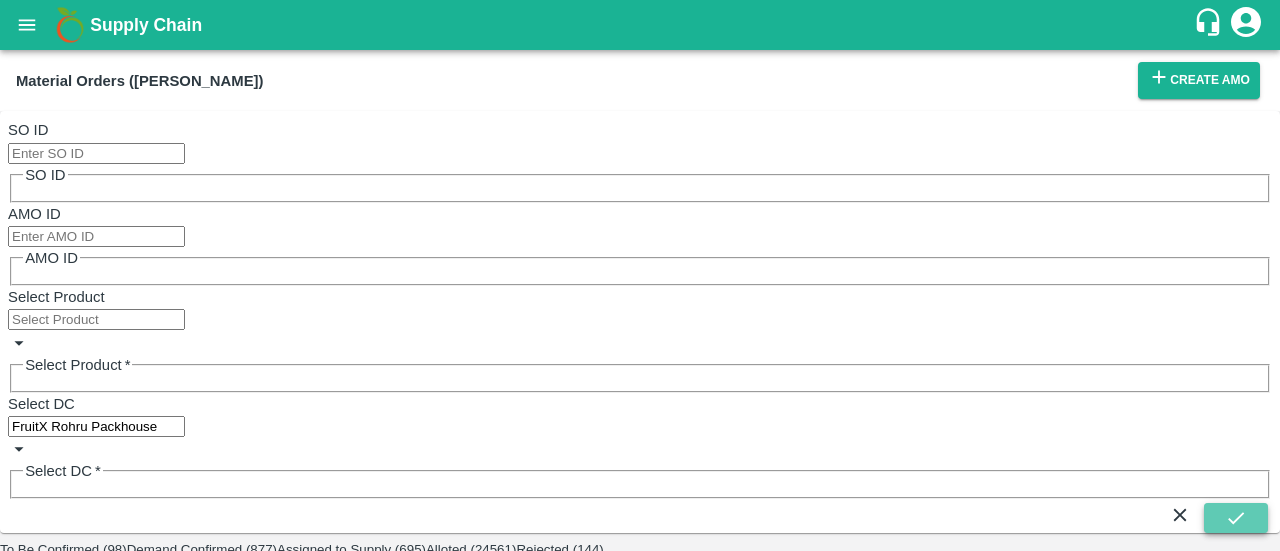 click at bounding box center (1236, 518) 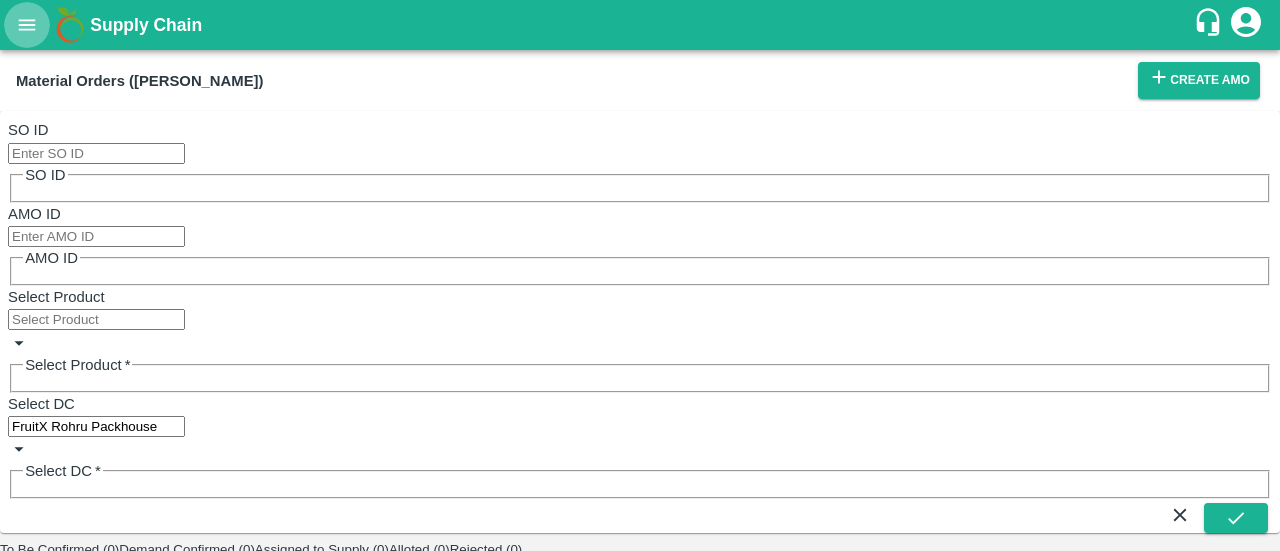 click 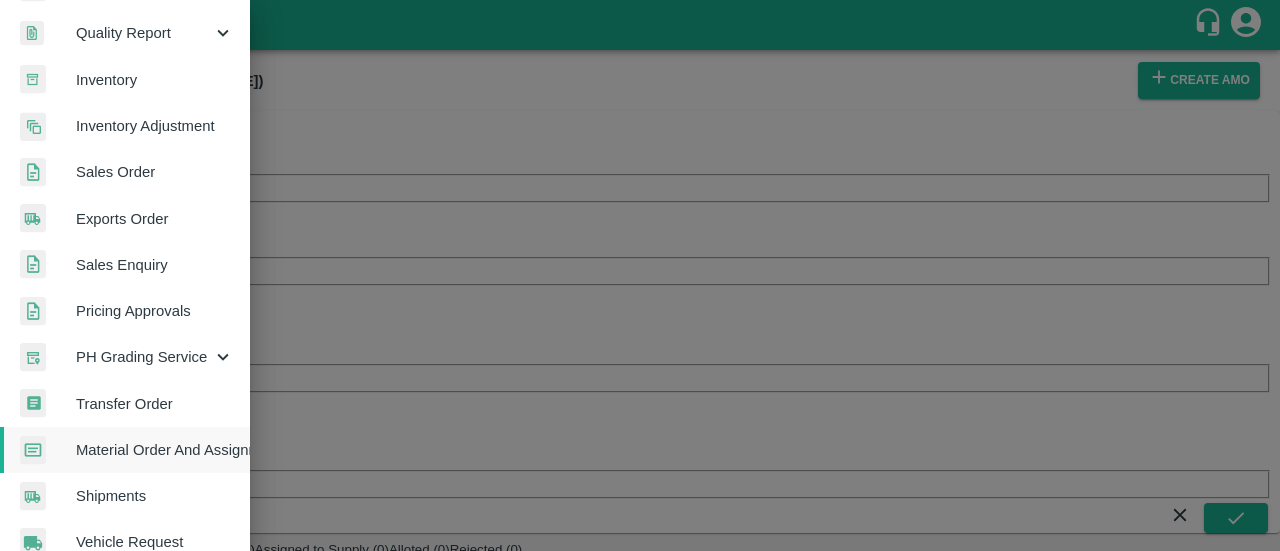 scroll, scrollTop: 525, scrollLeft: 0, axis: vertical 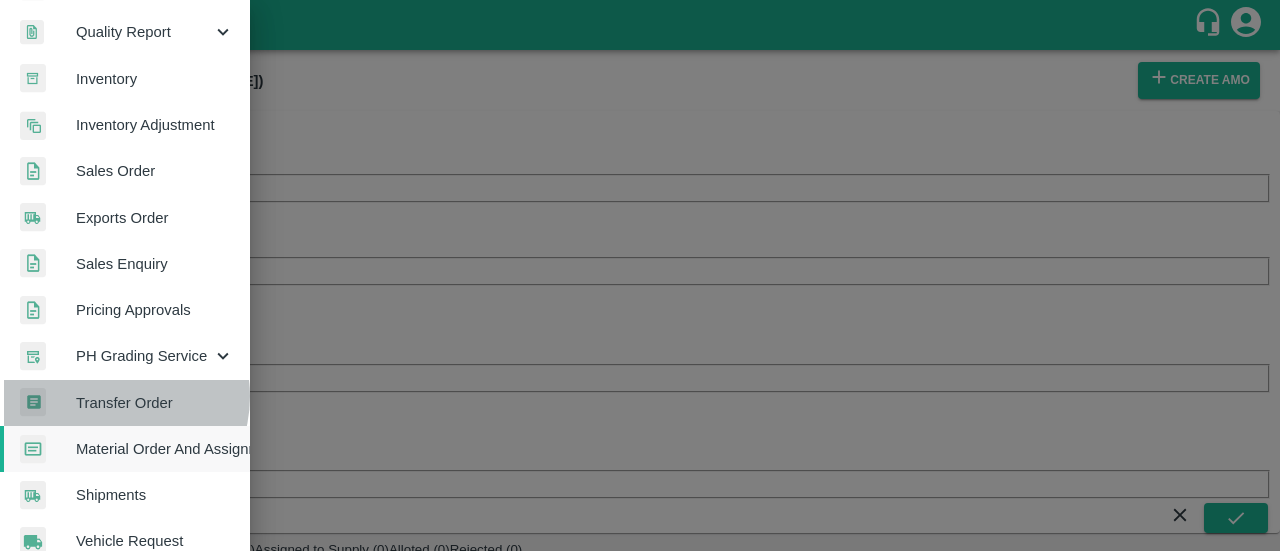 click on "Transfer Order" at bounding box center [155, 403] 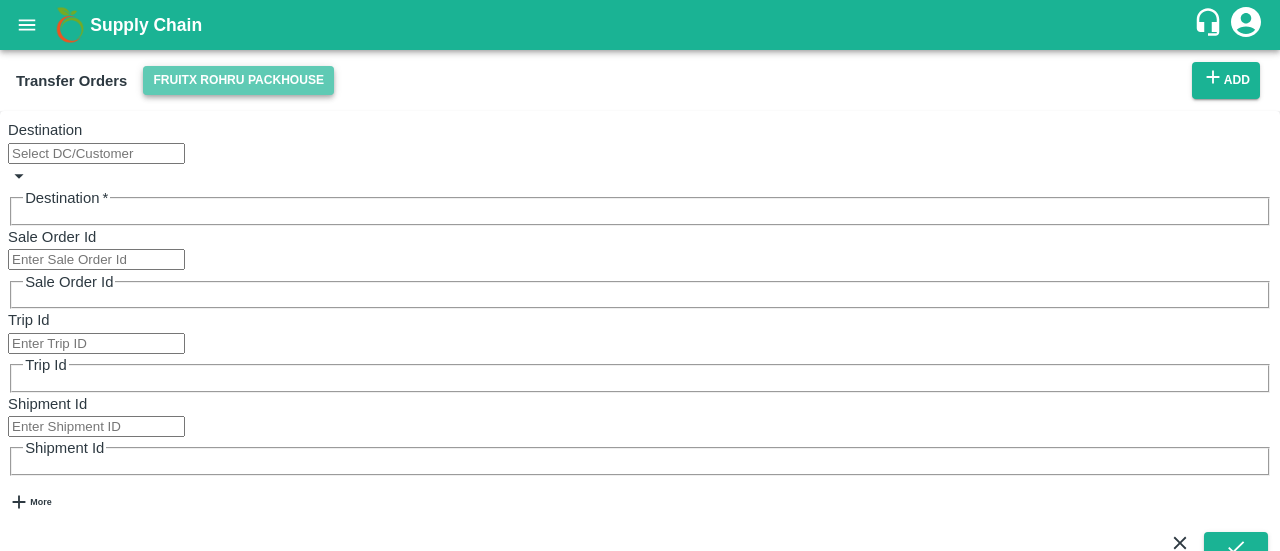 click on "FruitX Rohru Packhouse" at bounding box center [238, 80] 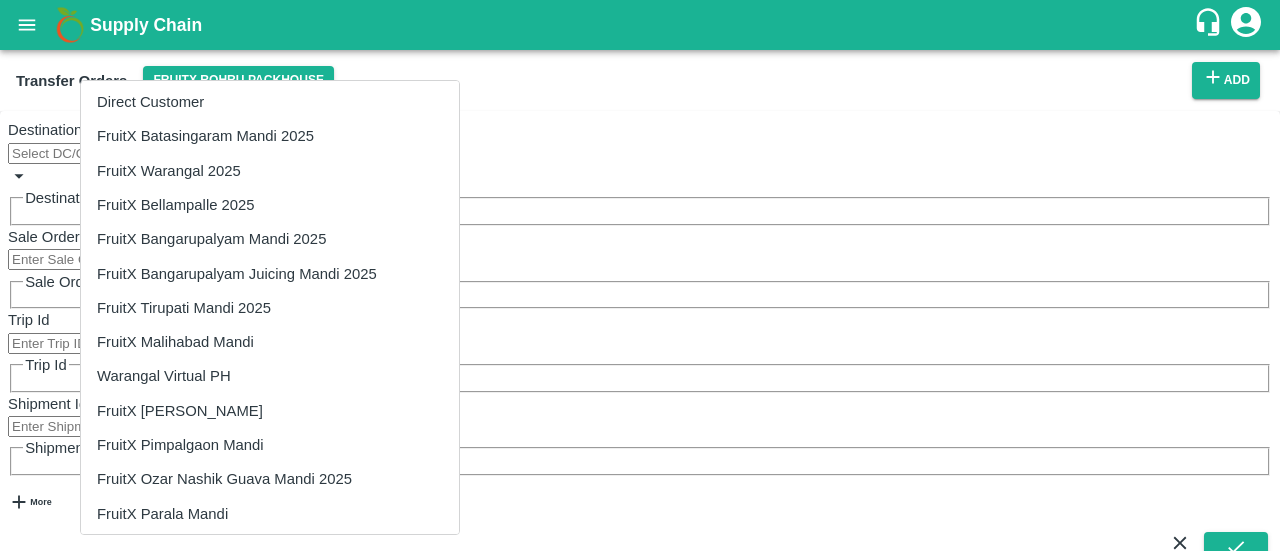 scroll, scrollTop: 1344, scrollLeft: 0, axis: vertical 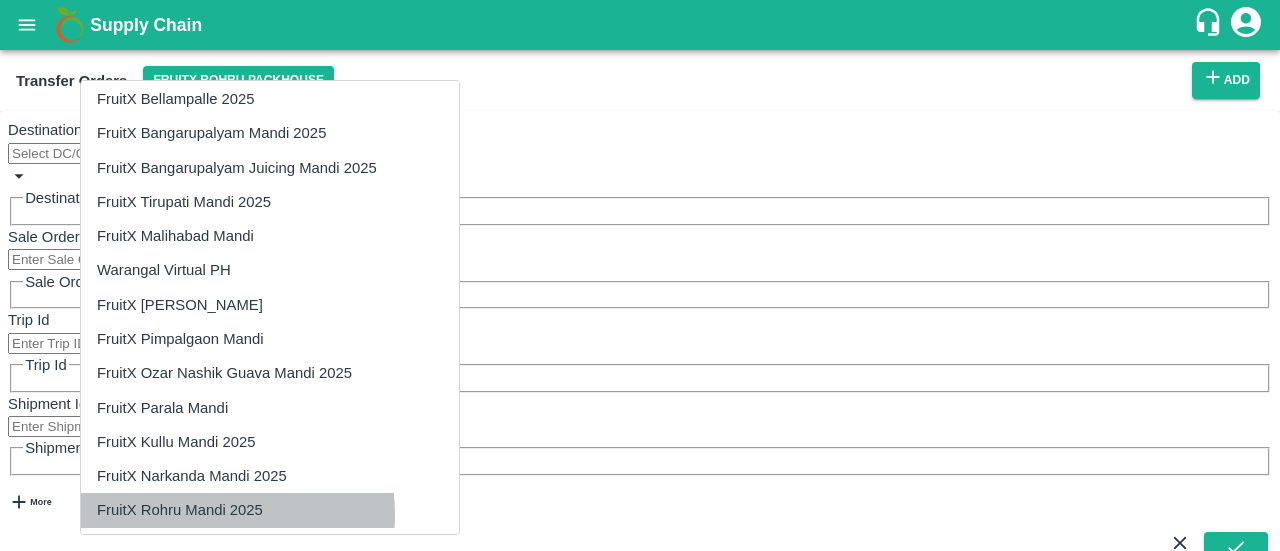click on "FruitX Rohru Mandi 2025" at bounding box center [270, 510] 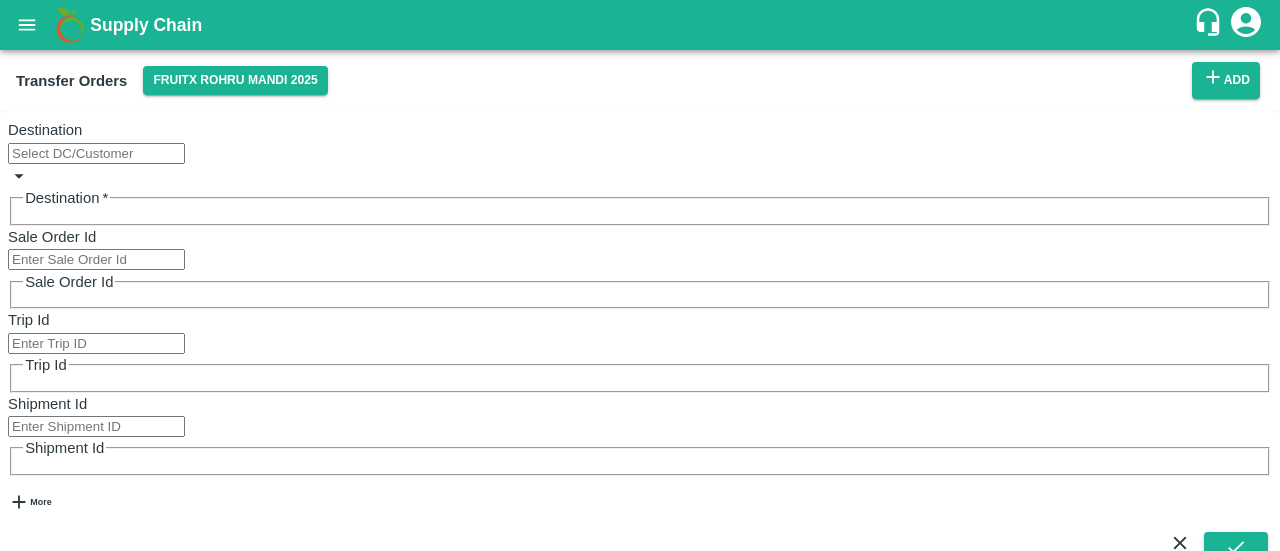 click on "Delivered (1)" at bounding box center [248, 585] 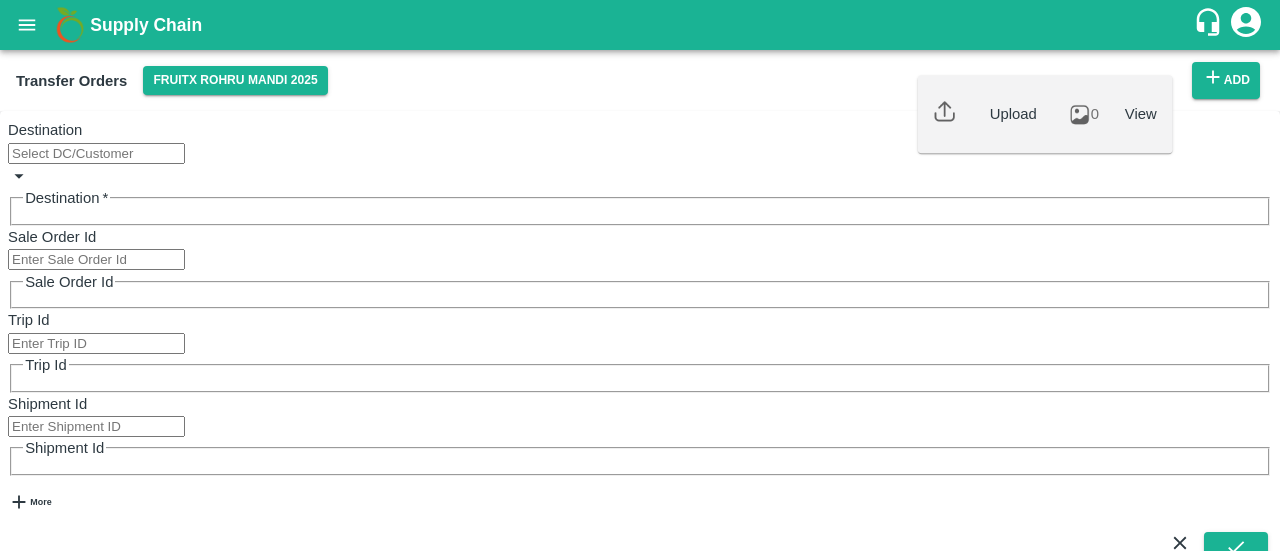 click on "Edit PQR Request Vehicle Upload Cold Storage Receipt Upload 0 View More" at bounding box center (755, 682) 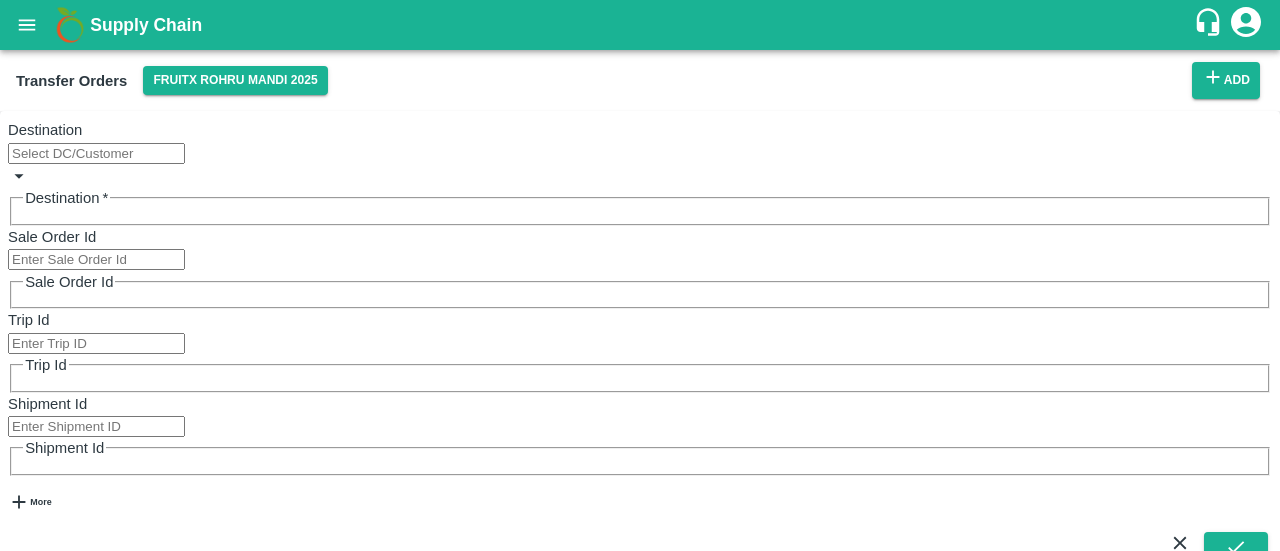 click 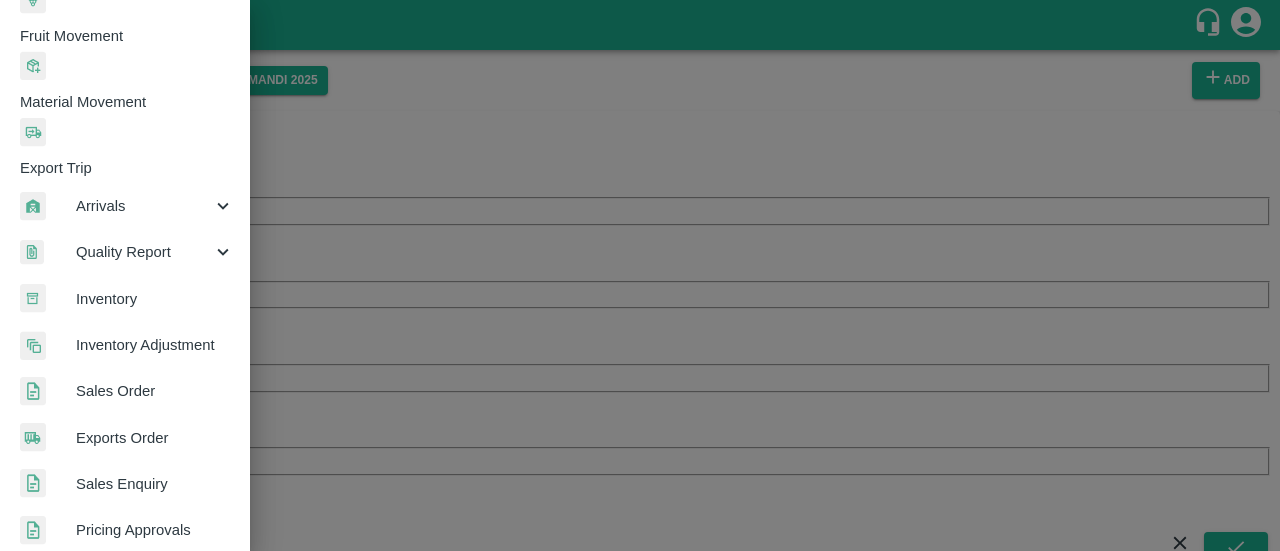 scroll, scrollTop: 304, scrollLeft: 0, axis: vertical 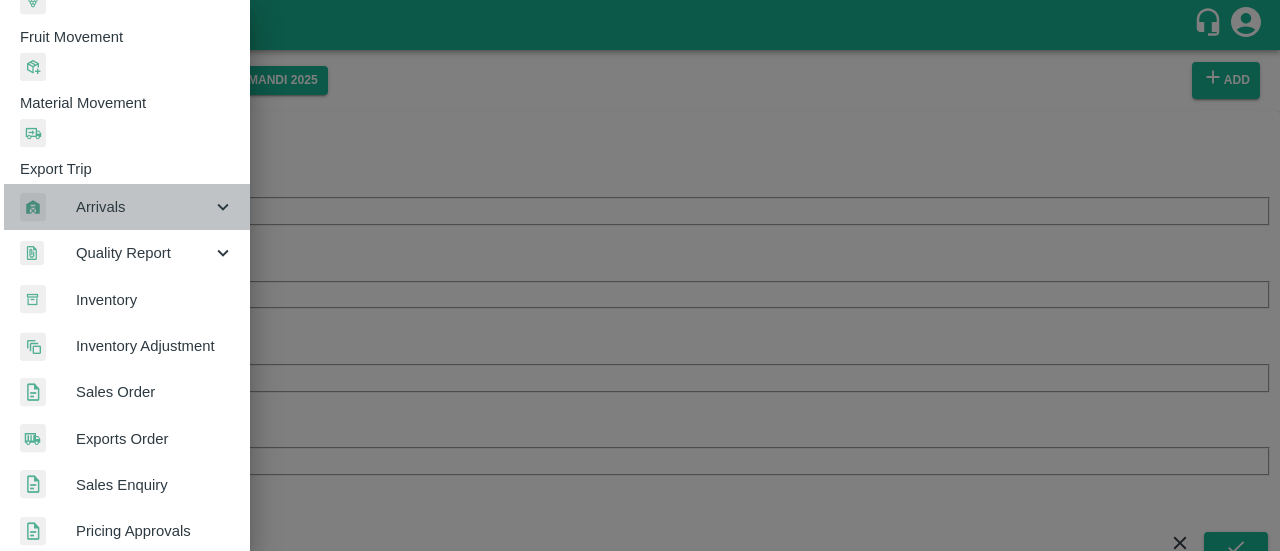 click on "Arrivals" at bounding box center (144, 207) 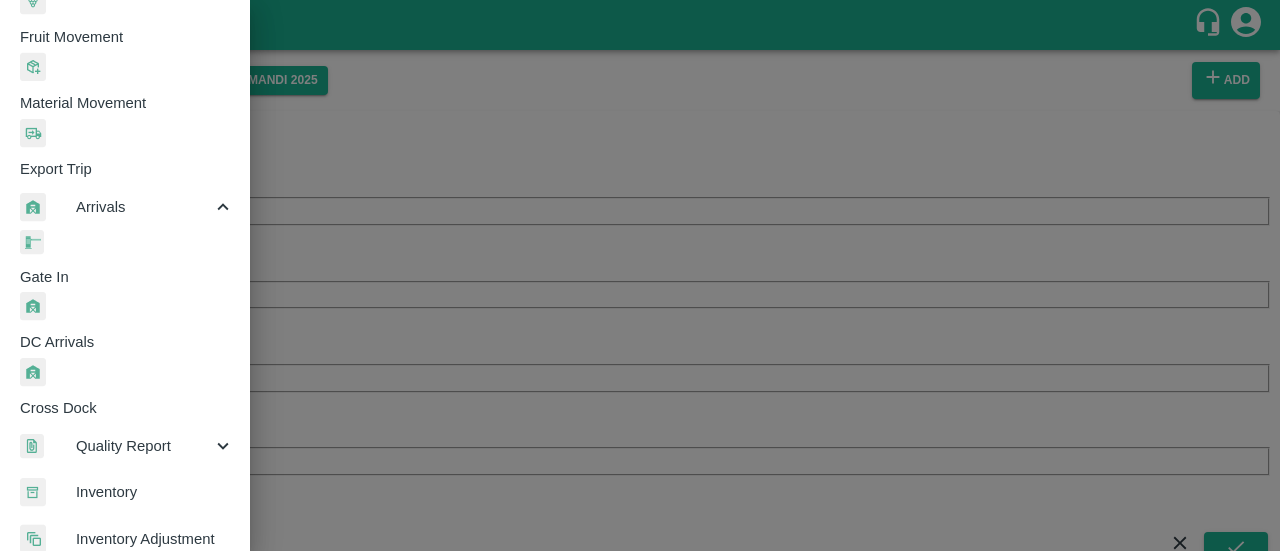 click on "Gate In" at bounding box center (135, 277) 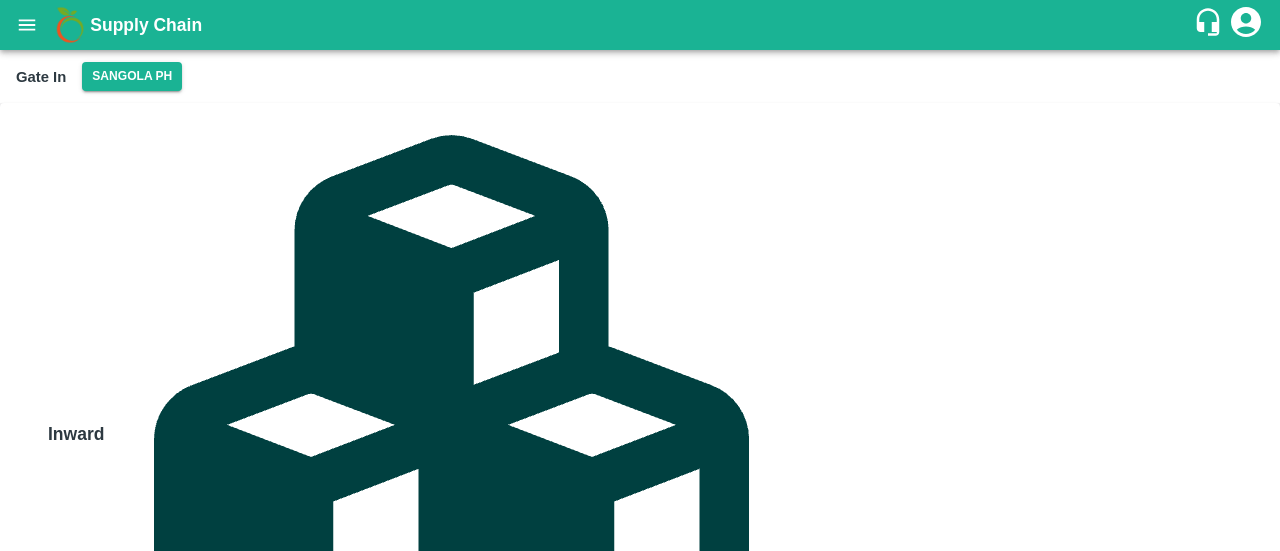 scroll, scrollTop: 50, scrollLeft: 0, axis: vertical 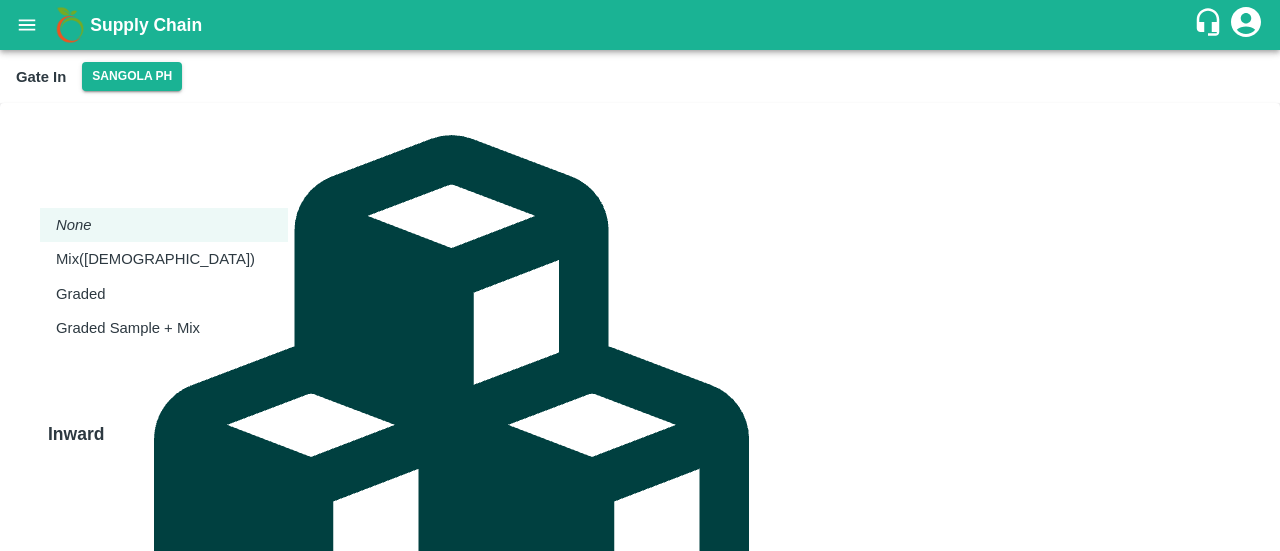 click on "Supply Chain Gate In Sangola PH Inward Crates Purchase Type   * ​ Purchase Type Model   * ​ Model Vehicle Number Vehicle Number Driver Phone Number +91 Driver Phone Number Farmer Details Contact Number/Name   * Contact Number/Name Add Vendor Product   * Product   * SKU   * SKU   * Units   * units Units Add Farmer Details Upload Cancel Save Hyderabad DC Bangalore DC Sangola PH Irala CC Pirawa Waxing Plant [ORNG] CC Karmad CC Ananthapur PH MDC Cochin Nashik CC Chennai DC Sirasgaon Waxing Plant PH Warud Waxing Plant Indapur CC Sangli PH Lingsur CC Jeewana CC FFH Bangalore DC Padru CC Ahmednagar PH Kothakota PH Tembhurni PH Shrigonda PH FruitX Warud Mandi FruitX Jeewana Mandi 23-24 Bagoda Satellite CC FruitX Warangal Mandi FruitX Tirupati Mandi FruitX Bangarupalm Mandi FruitX Tirupati juicing Mandi FruitX Nashik Mandi 24-25 FruitX Rohru Mandi FruitX Paratwada Mandi FruitX Narkhanda Mandi FruitX Rohru Mandi 24-25 FruitX Rohru Packhouse Rohru PH Direct Customer FruitX Batasingaram Mandi 2025" at bounding box center [640, 275] 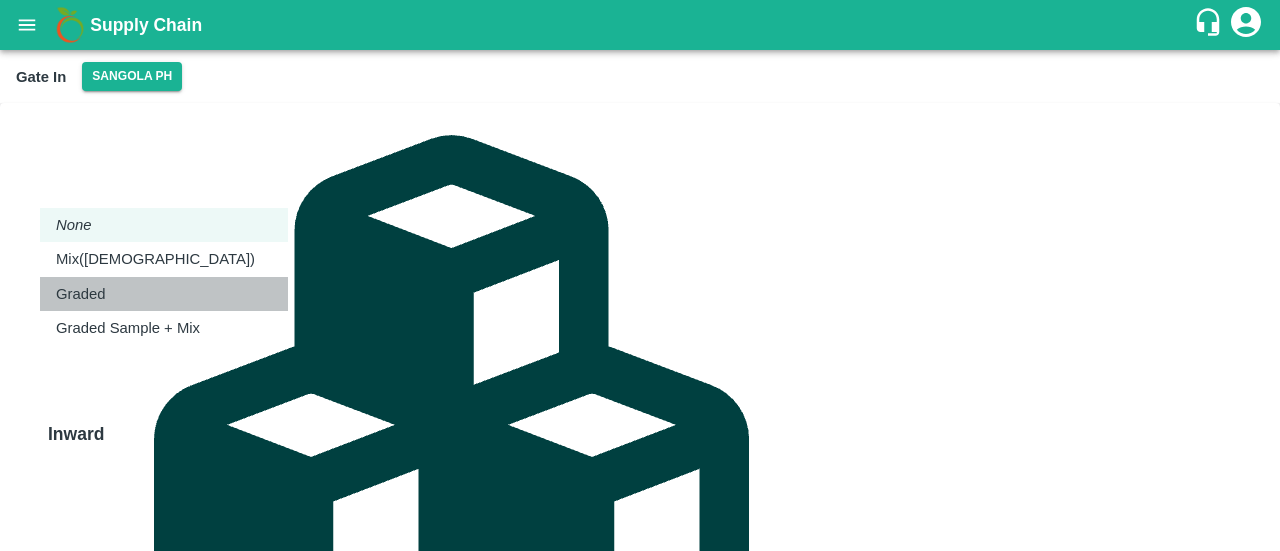 click on "Graded" at bounding box center [86, 294] 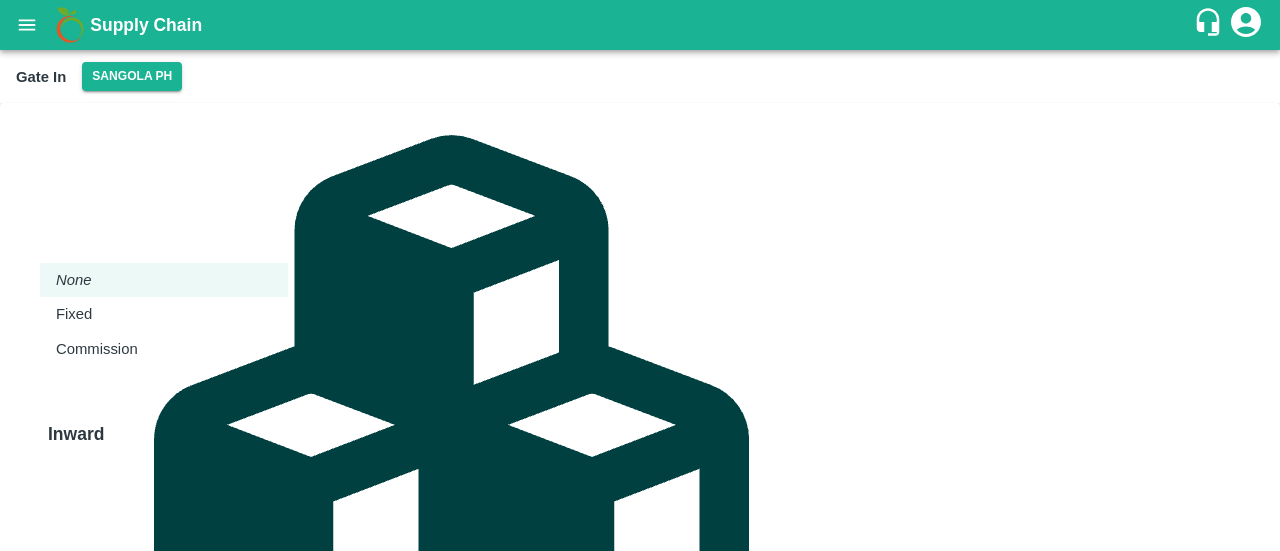 click on "Supply Chain Gate In Sangola PH Inward Crates Purchase Type   * Graded Graded Purchase Type Model   * ​ Model Vehicle Number Vehicle Number Driver Phone Number +91 Driver Phone Number Farmer Details Contact Number/Name   * Contact Number/Name Add Vendor Product   * Product   * SKU   * SKU   * Units   * units Units Add Farmer Details Upload Cancel Save Hyderabad DC Bangalore DC Sangola PH Irala CC Pirawa Waxing Plant [ORNG] CC Karmad CC Ananthapur PH MDC Cochin Nashik CC Chennai DC Sirasgaon Waxing Plant PH Warud Waxing Plant Indapur CC Sangli PH Lingsur CC Jeewana CC FFH Bangalore DC Padru CC Ahmednagar PH Kothakota PH Tembhurni PH Shrigonda PH FruitX Warud Mandi FruitX Jeewana Mandi 23-24 Bagoda Satellite CC FruitX Warangal Mandi FruitX Tirupati Mandi FruitX Bangarupalm Mandi FruitX Tirupati juicing Mandi FruitX Nashik Mandi 24-25 FruitX Rohru Mandi FruitX Paratwada Mandi FruitX Narkhanda Mandi FruitX Rohru Mandi 24-25 FruitX Rohru Packhouse Rohru PH Direct Customer FruitX Warangal 2025" at bounding box center (640, 275) 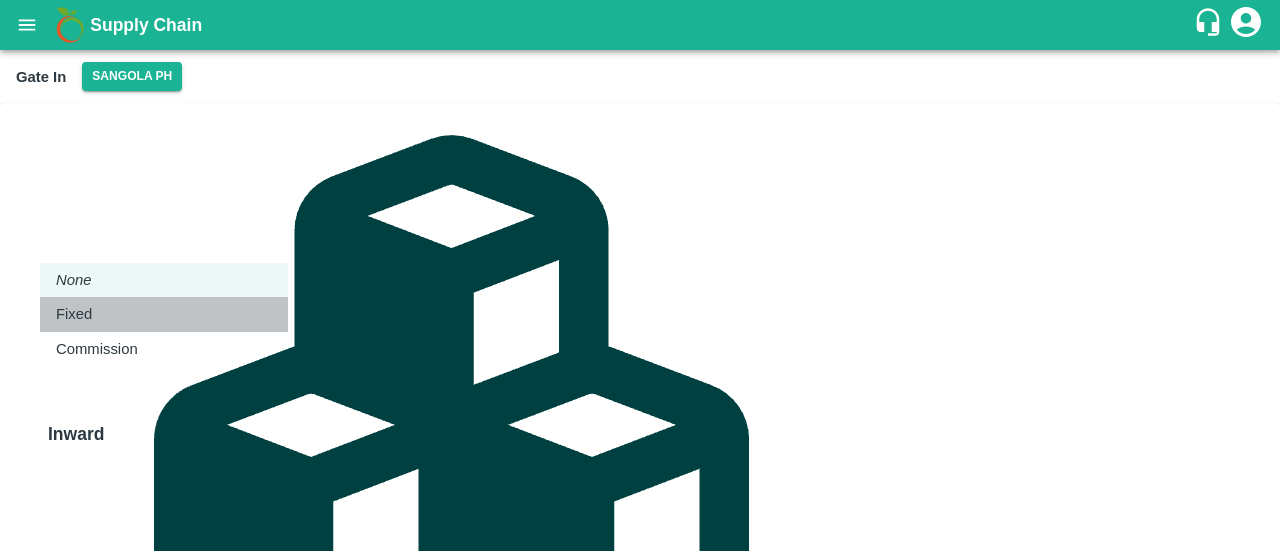 click on "Fixed" at bounding box center [79, 314] 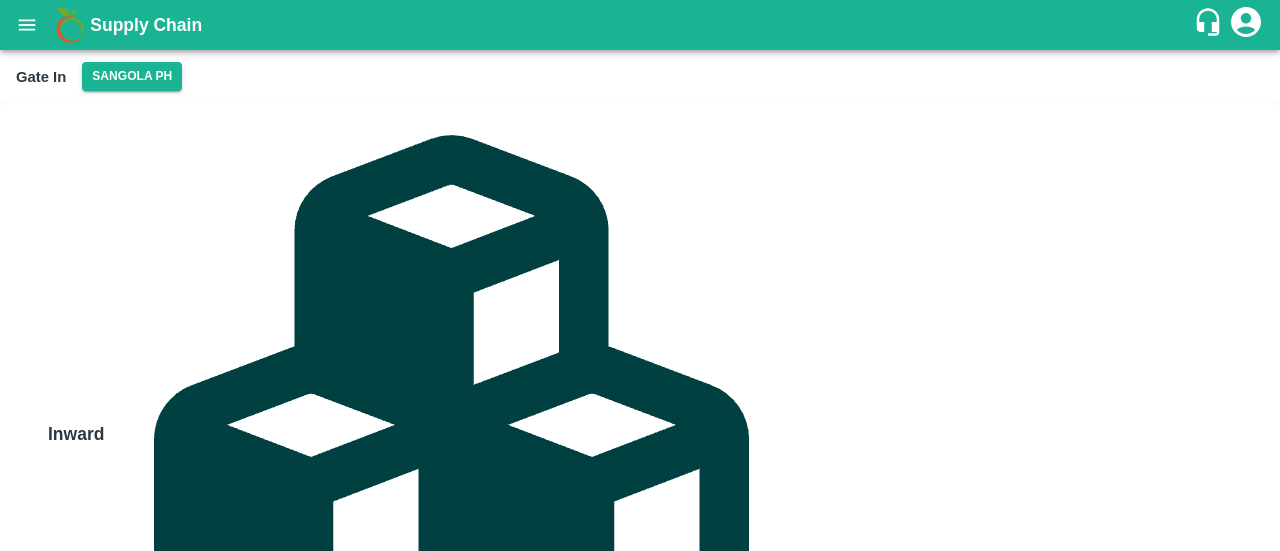 scroll, scrollTop: 0, scrollLeft: 0, axis: both 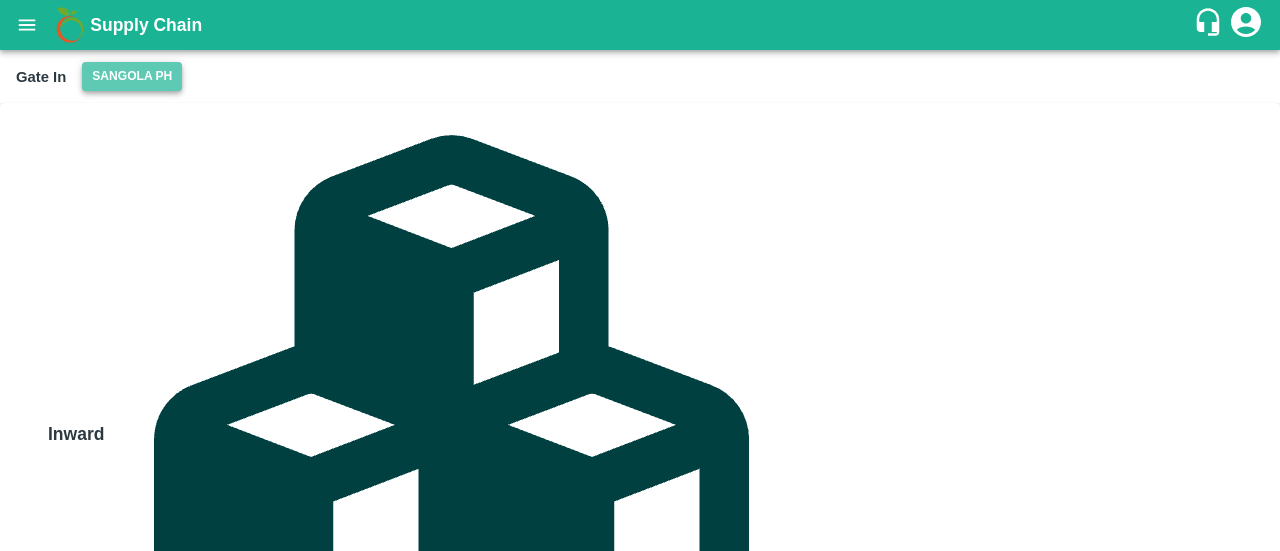 click on "Sangola PH" at bounding box center (132, 76) 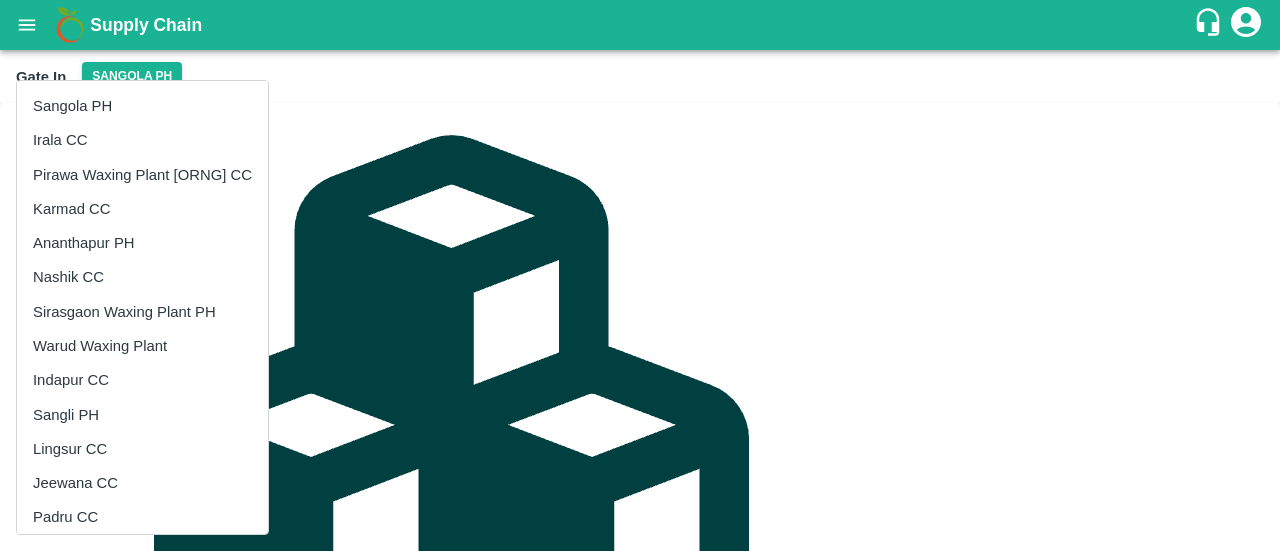 scroll, scrollTop: 213, scrollLeft: 0, axis: vertical 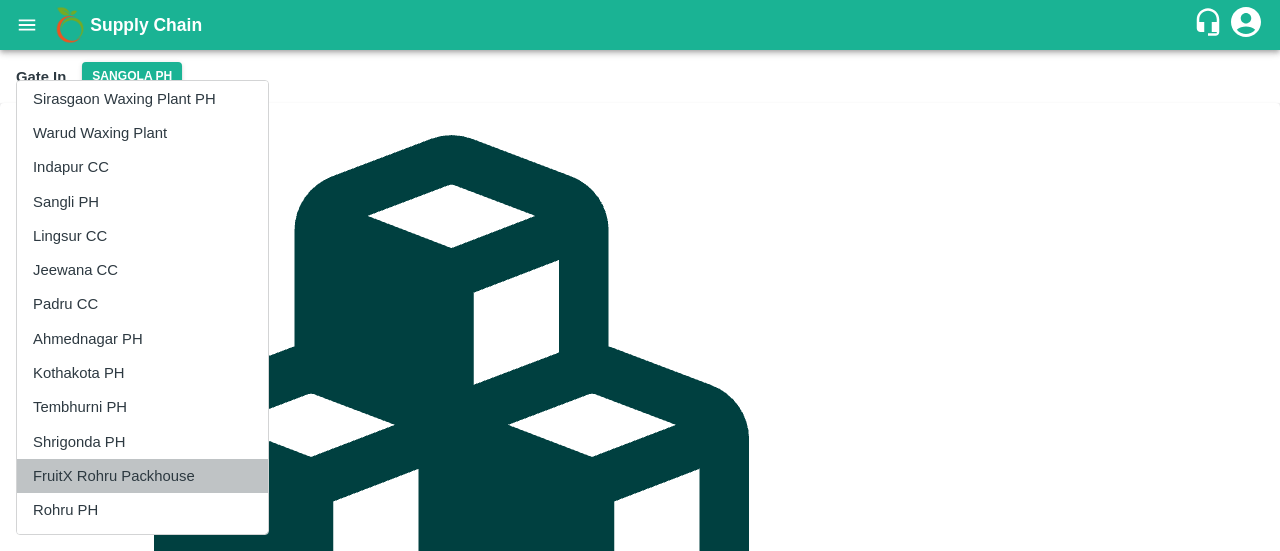 click on "FruitX Rohru Packhouse" at bounding box center (142, 476) 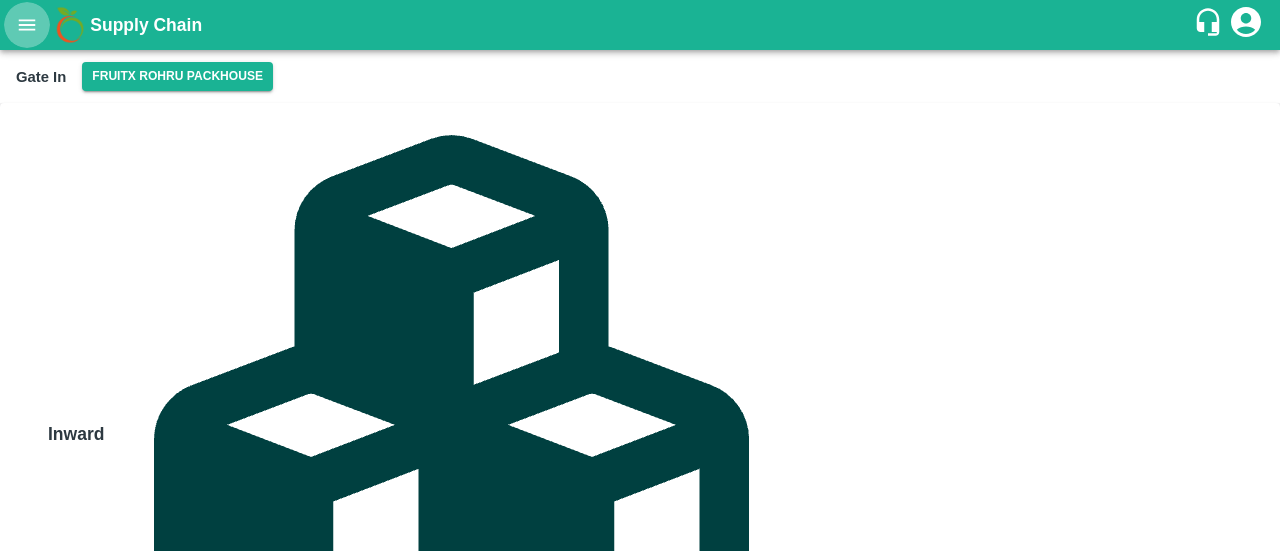 click 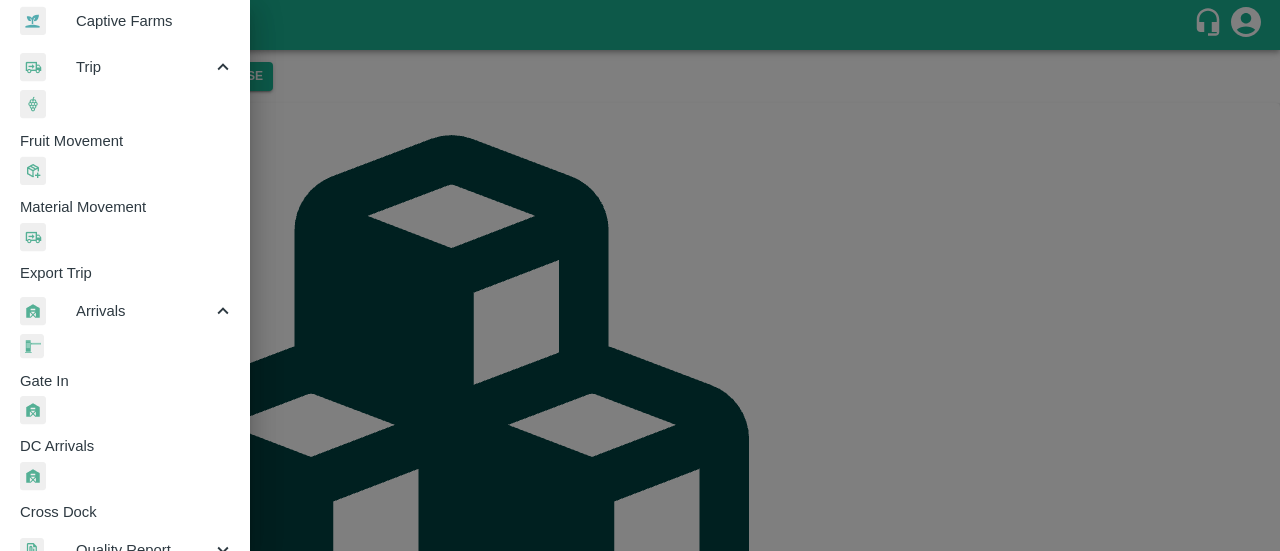 scroll, scrollTop: 208, scrollLeft: 0, axis: vertical 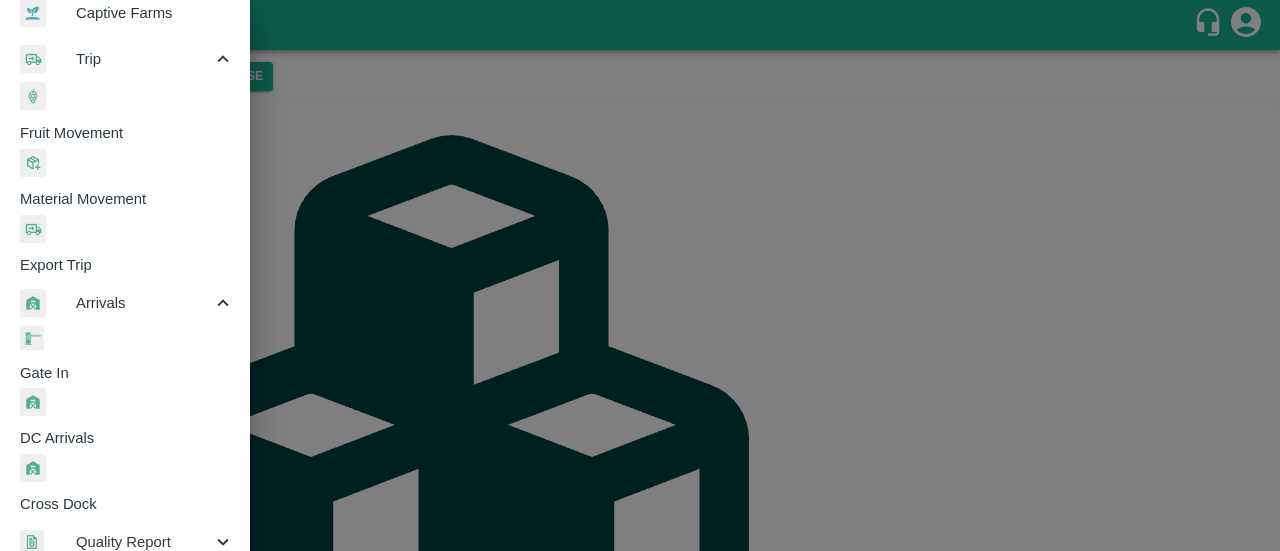 click on "DC Arrivals" at bounding box center (135, 438) 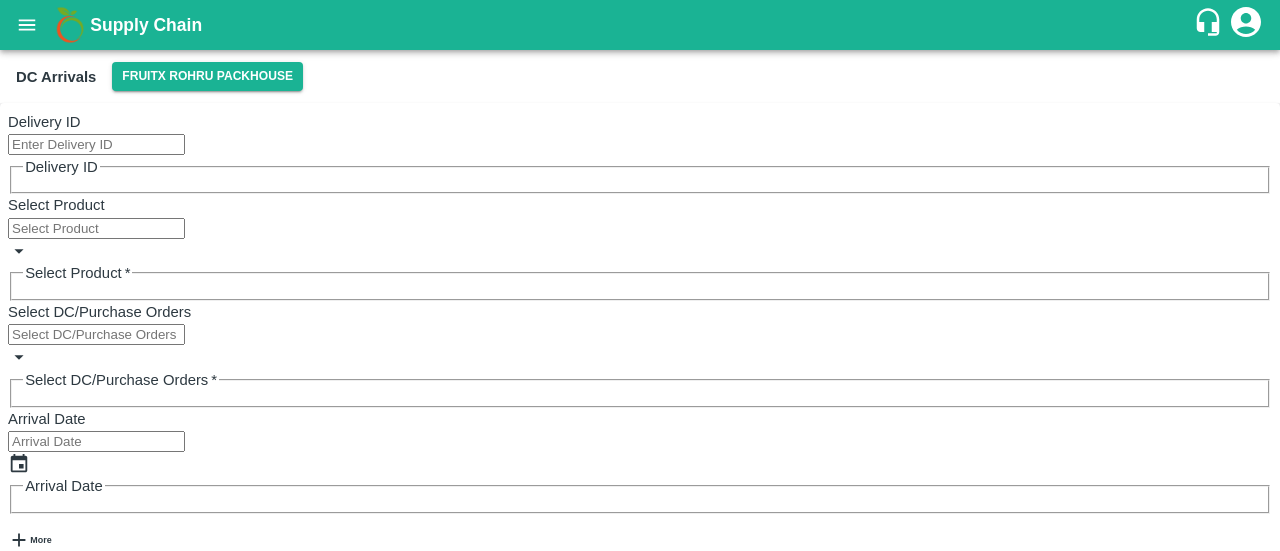 scroll, scrollTop: 0, scrollLeft: 0, axis: both 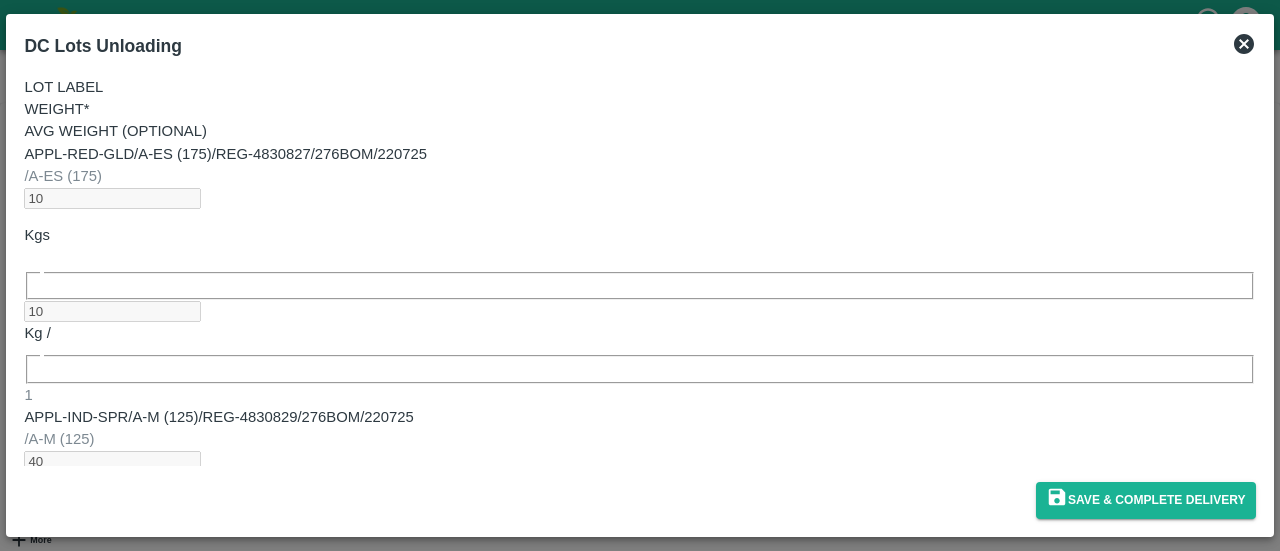 click 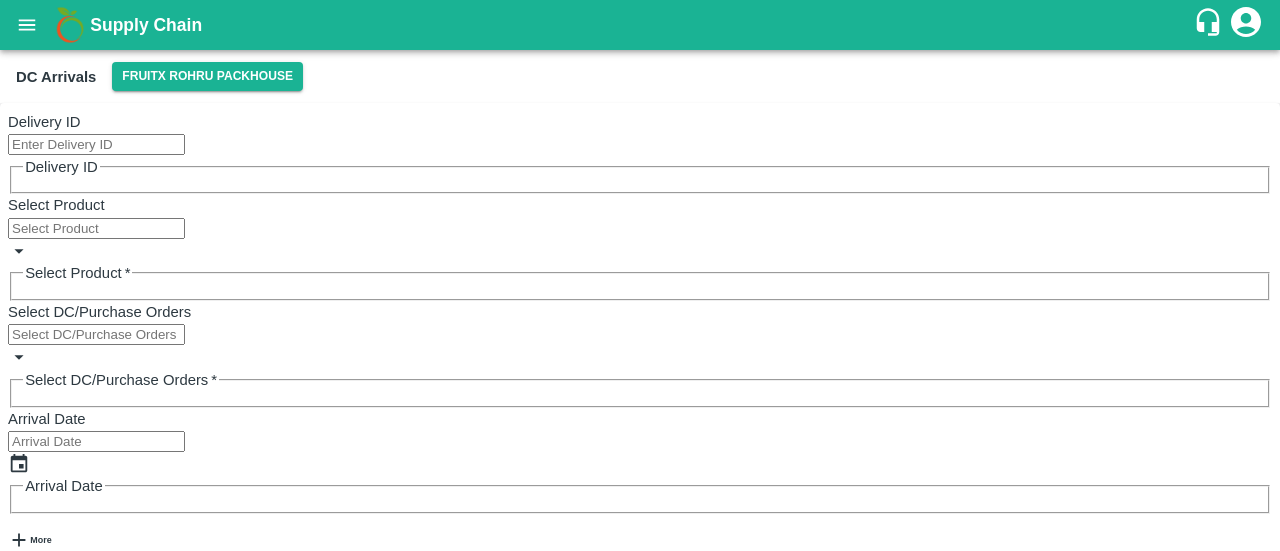scroll, scrollTop: 0, scrollLeft: 0, axis: both 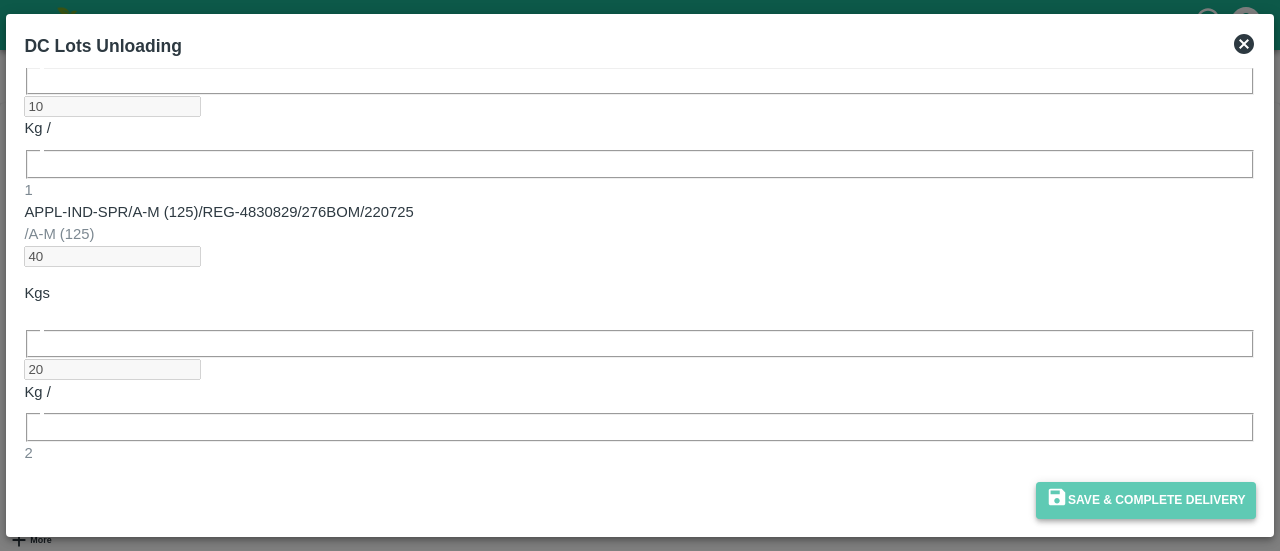 click on "Save & Complete Delivery" at bounding box center (1146, 500) 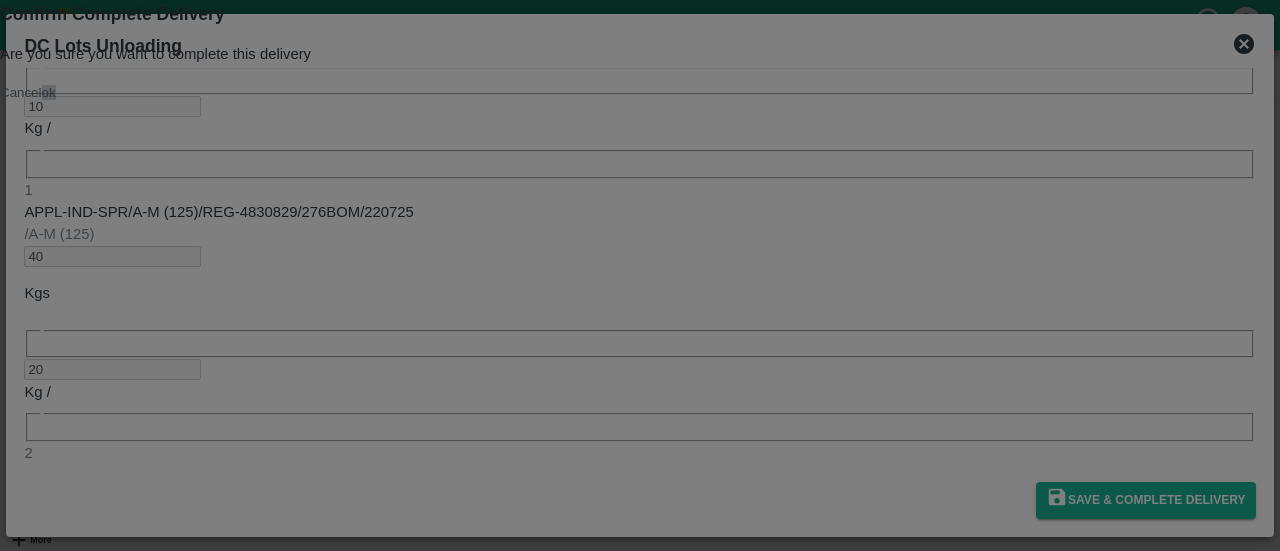 click on "ok" at bounding box center (49, 92) 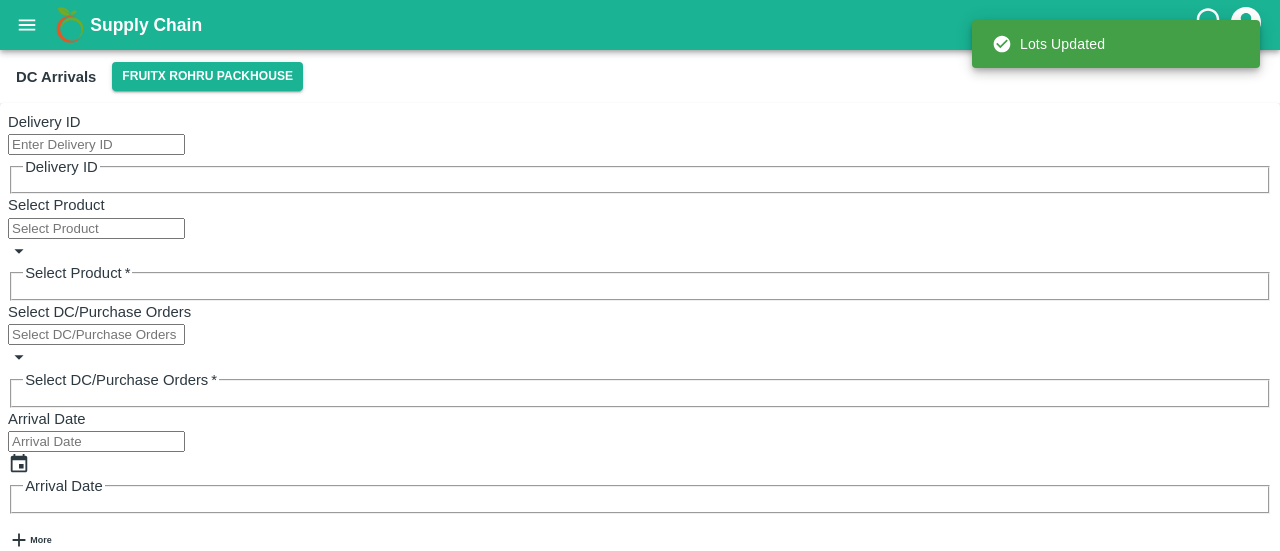 scroll, scrollTop: 0, scrollLeft: 0, axis: both 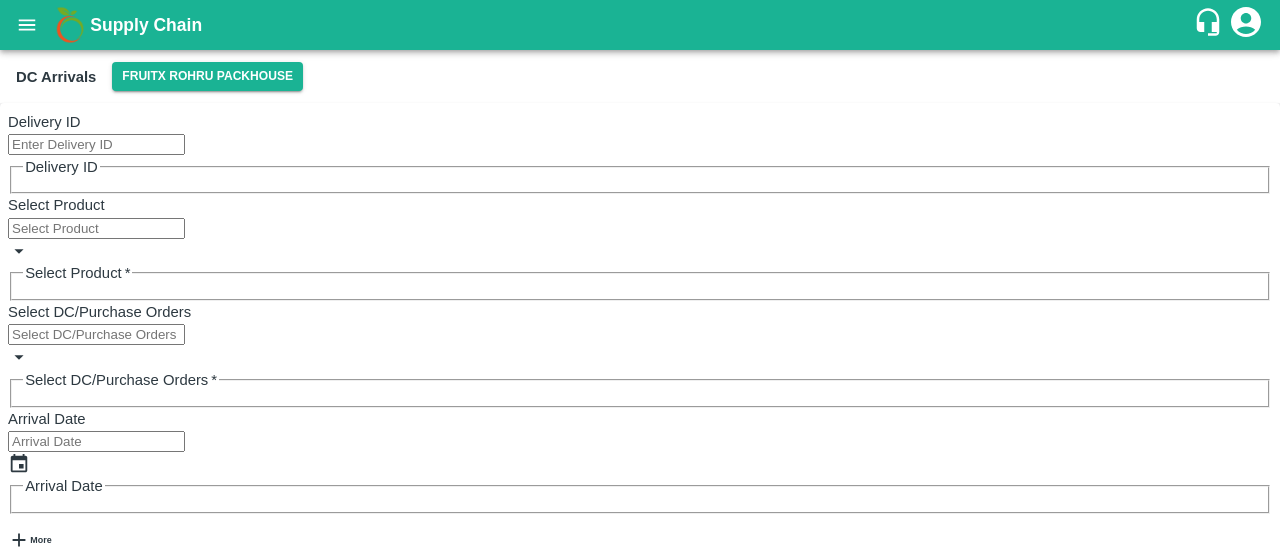 click on "Receiving Shipments..." at bounding box center [360, 1326] 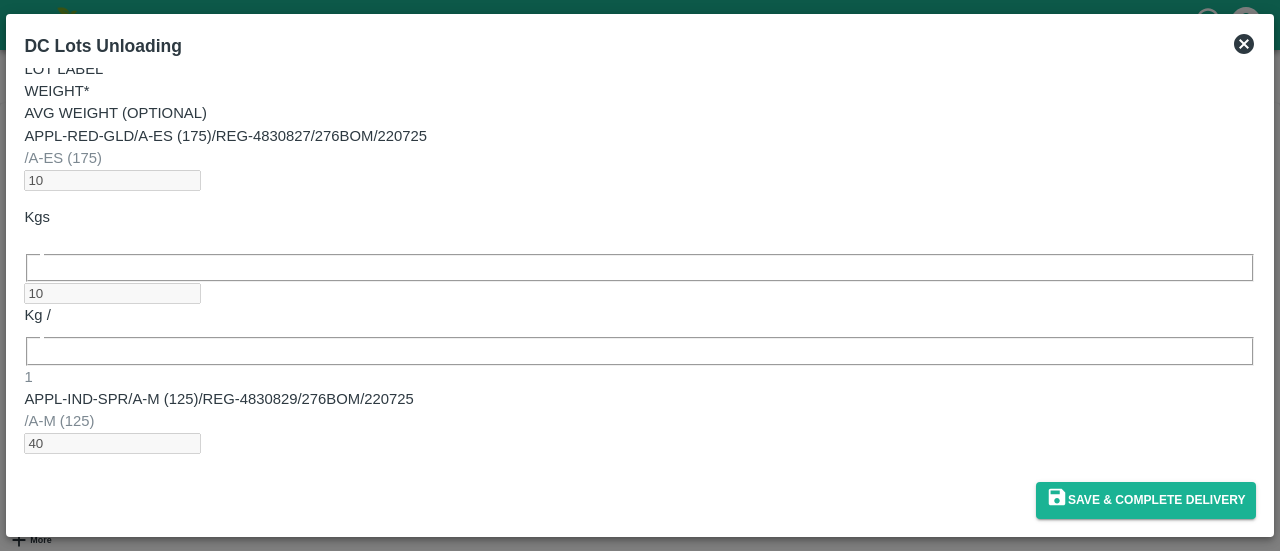 scroll, scrollTop: 0, scrollLeft: 0, axis: both 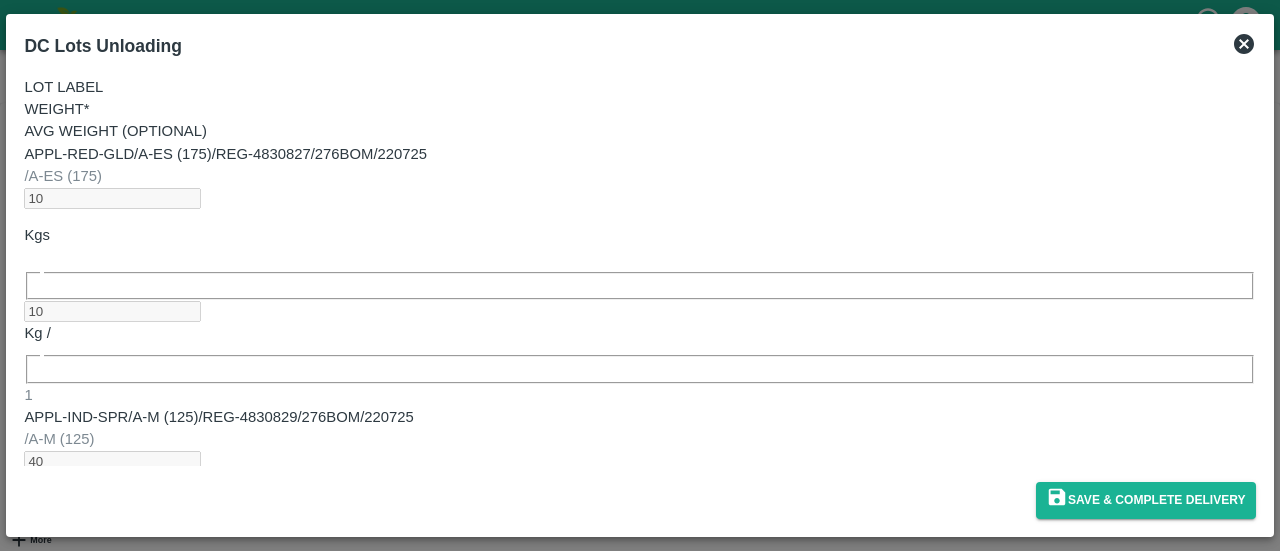click 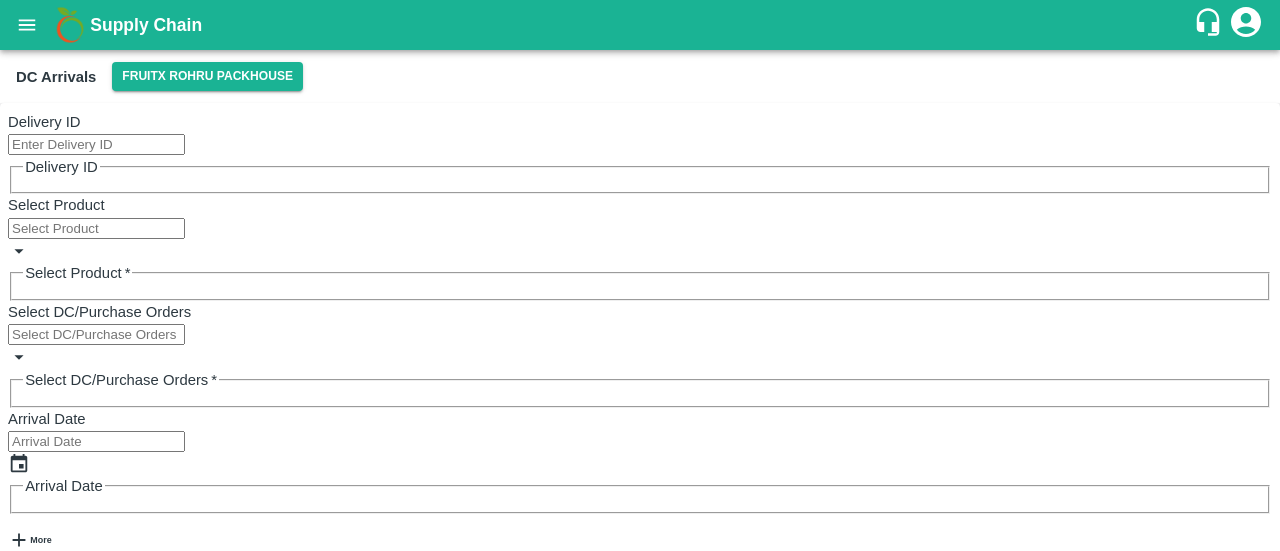 scroll, scrollTop: 566, scrollLeft: 0, axis: vertical 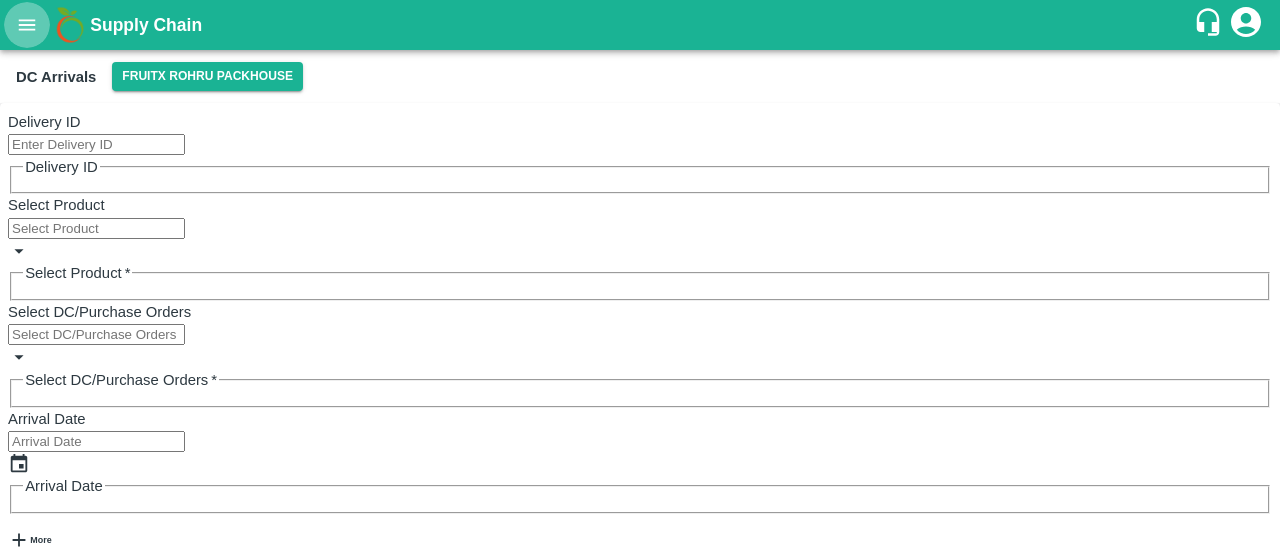 click 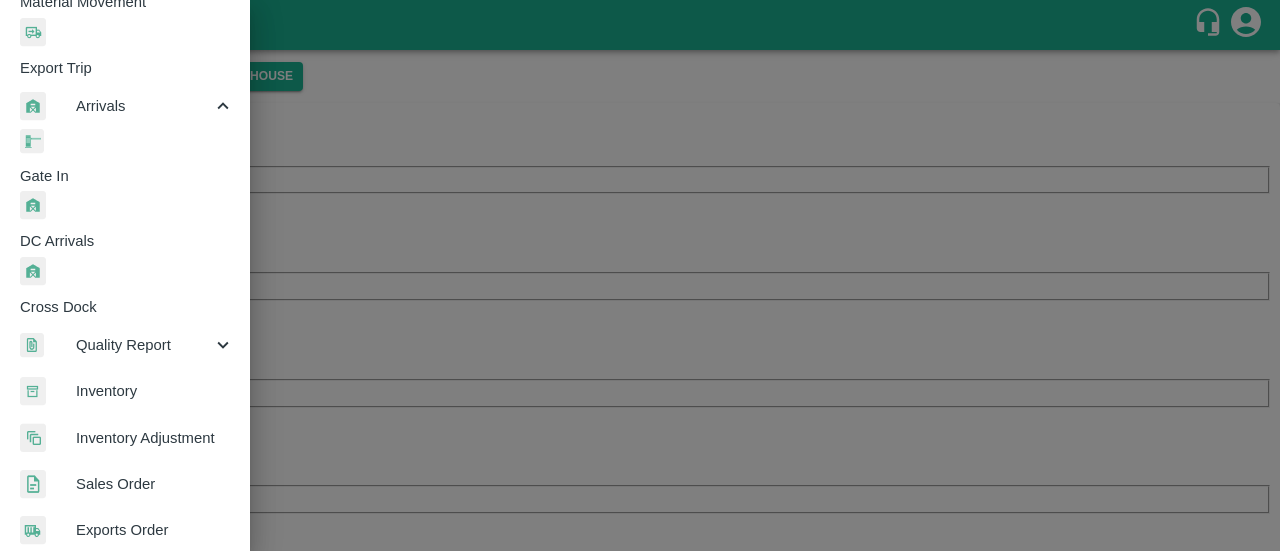scroll, scrollTop: 0, scrollLeft: 0, axis: both 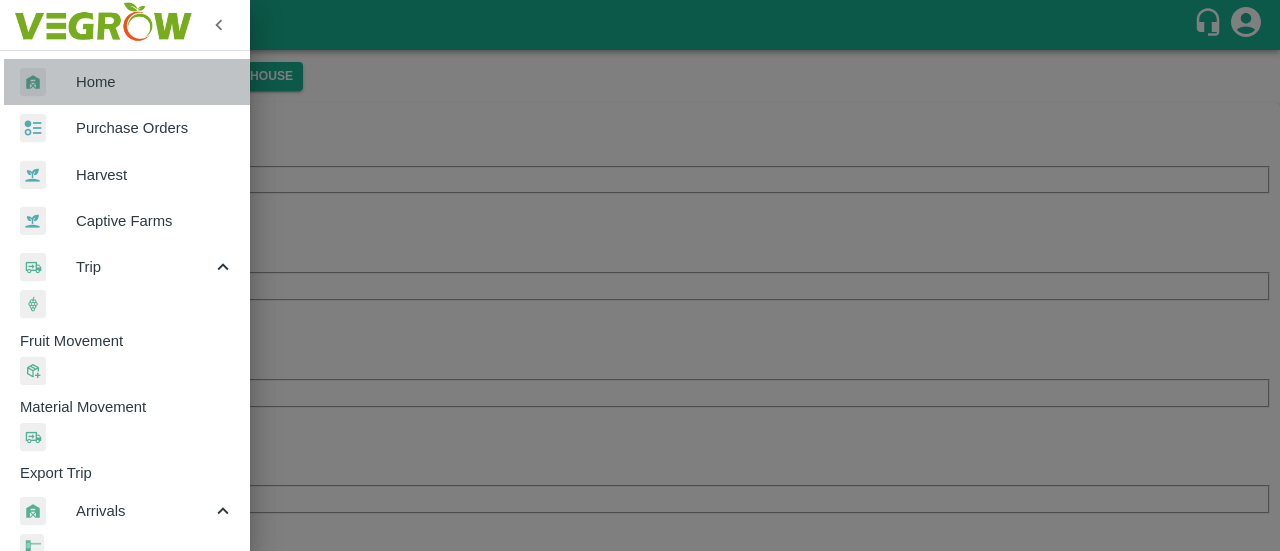 click on "Home" at bounding box center [125, 82] 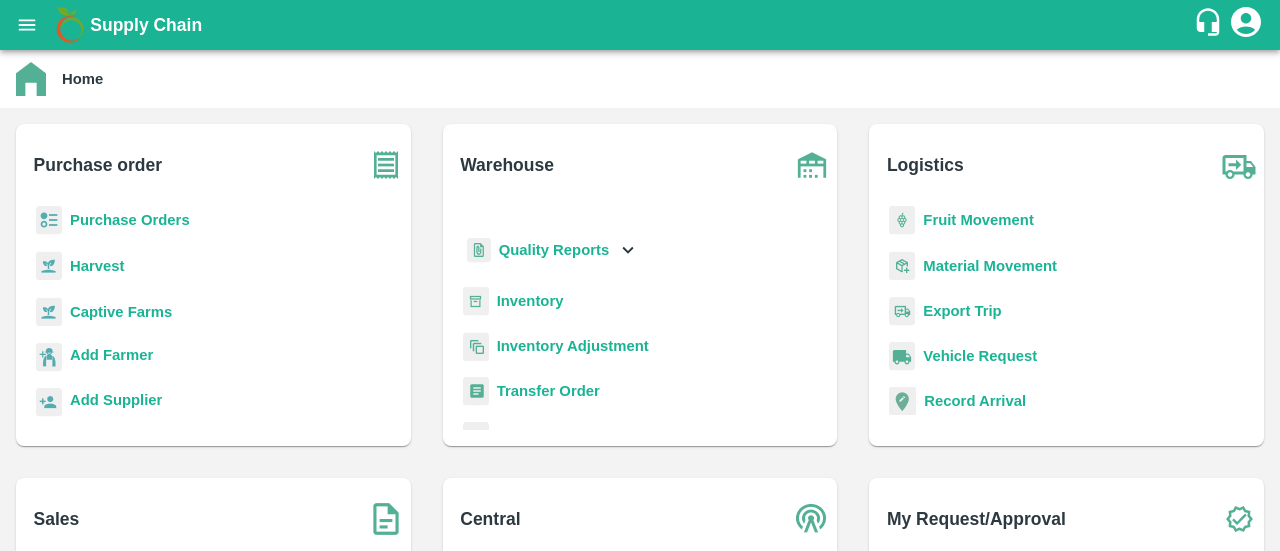 scroll, scrollTop: 38, scrollLeft: 0, axis: vertical 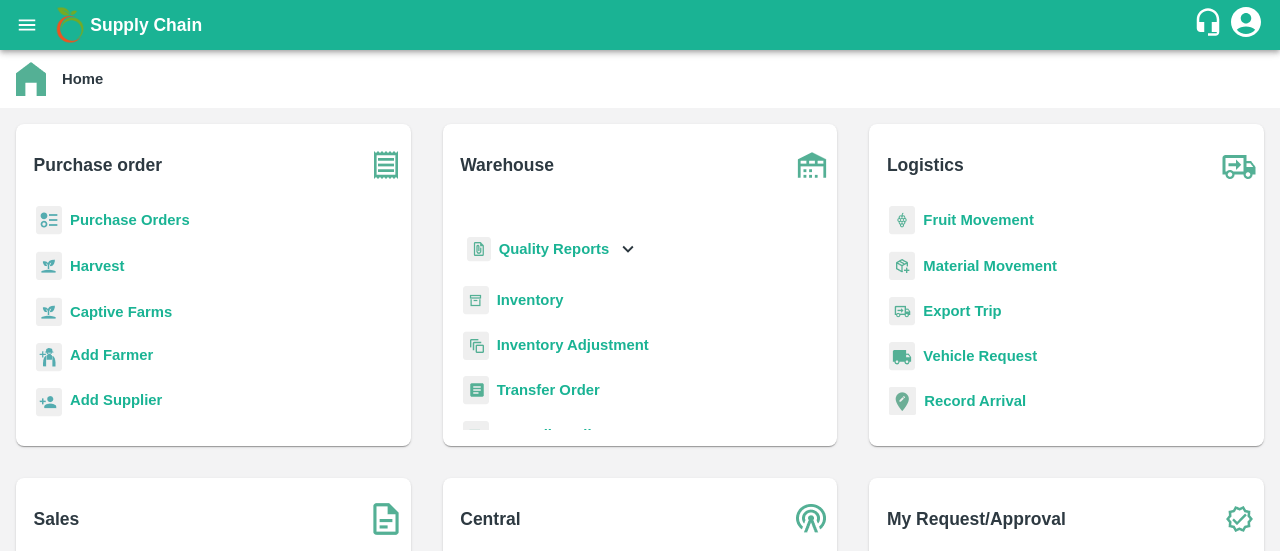 click on "Inventory" at bounding box center (530, 300) 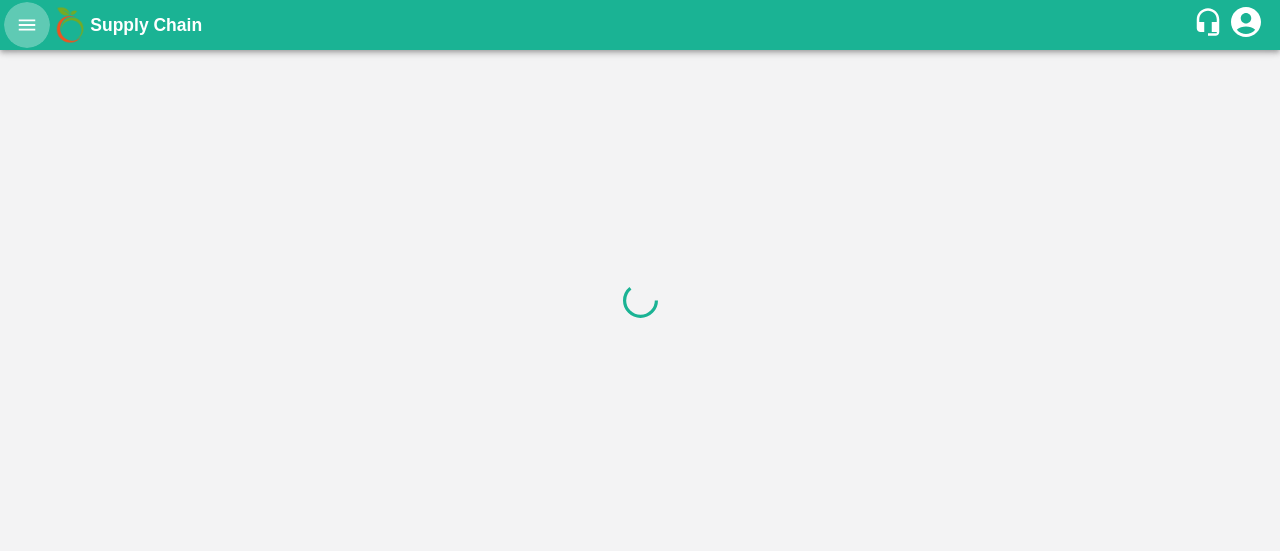 click 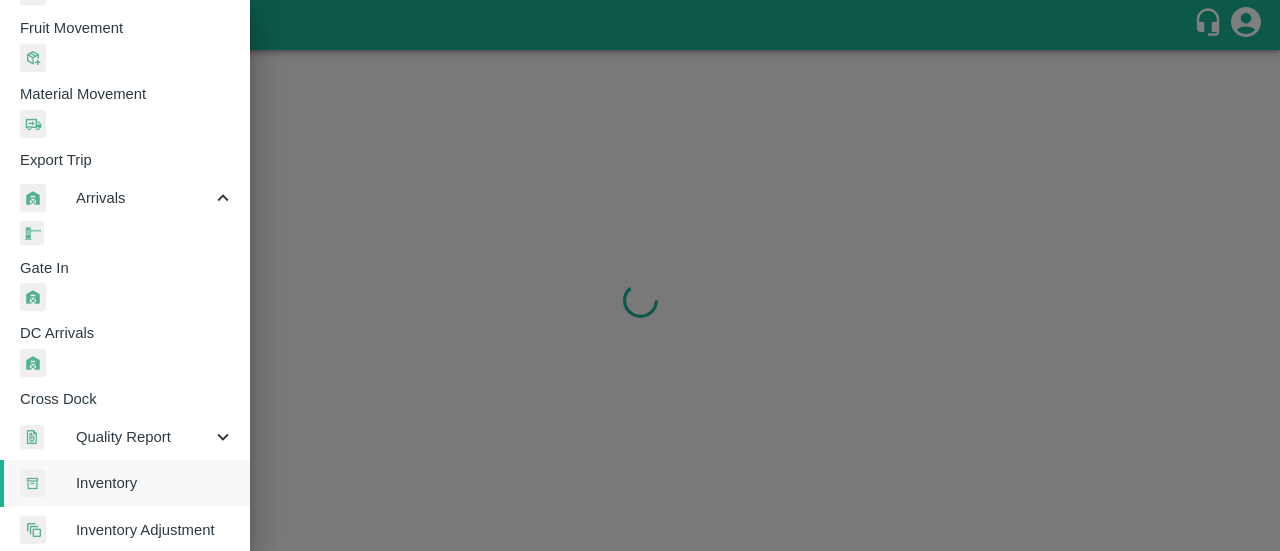 scroll, scrollTop: 314, scrollLeft: 0, axis: vertical 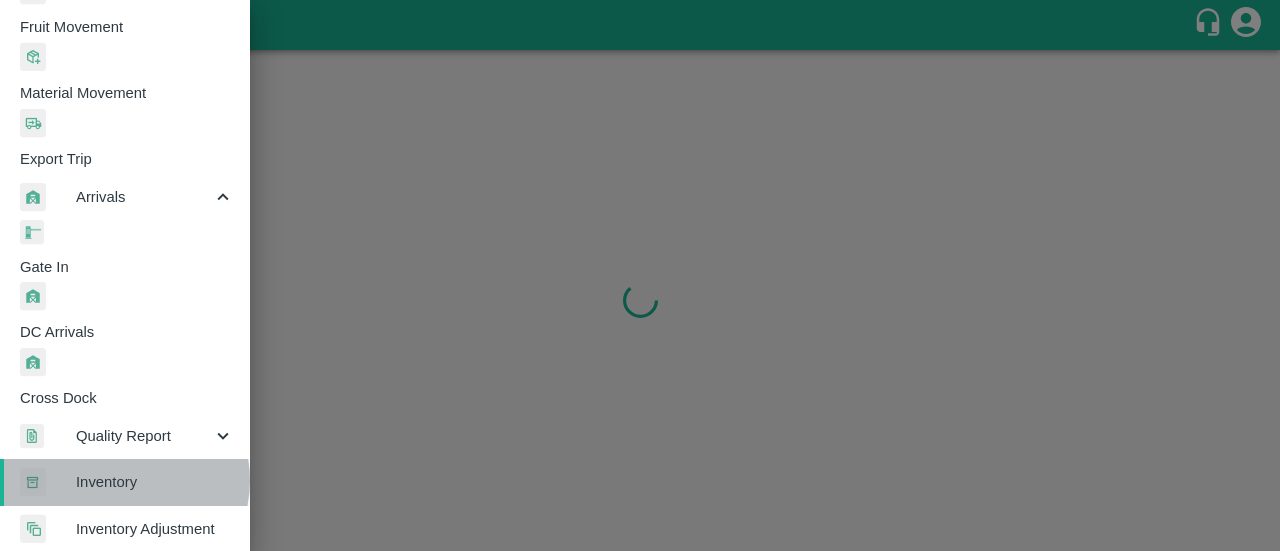 click on "Inventory" at bounding box center [155, 482] 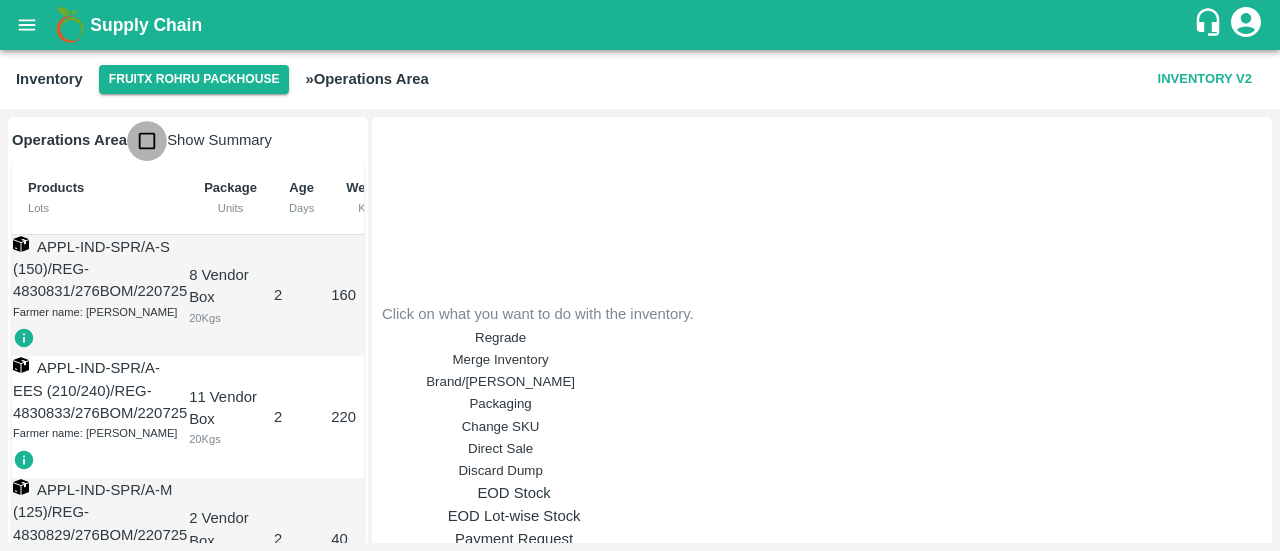 click at bounding box center (147, 141) 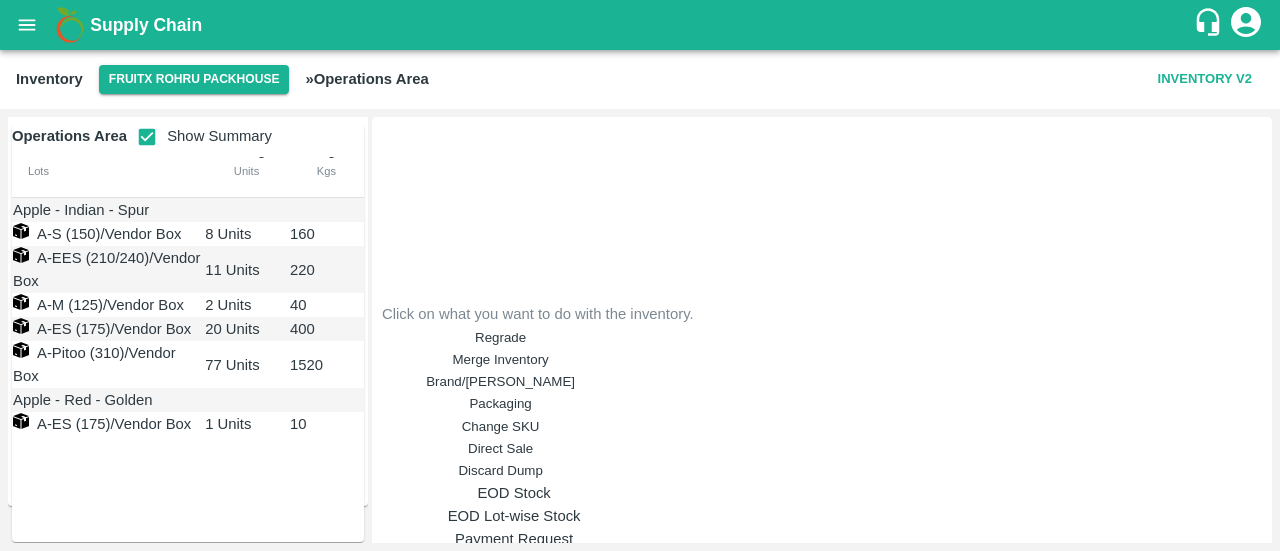 scroll, scrollTop: 0, scrollLeft: 0, axis: both 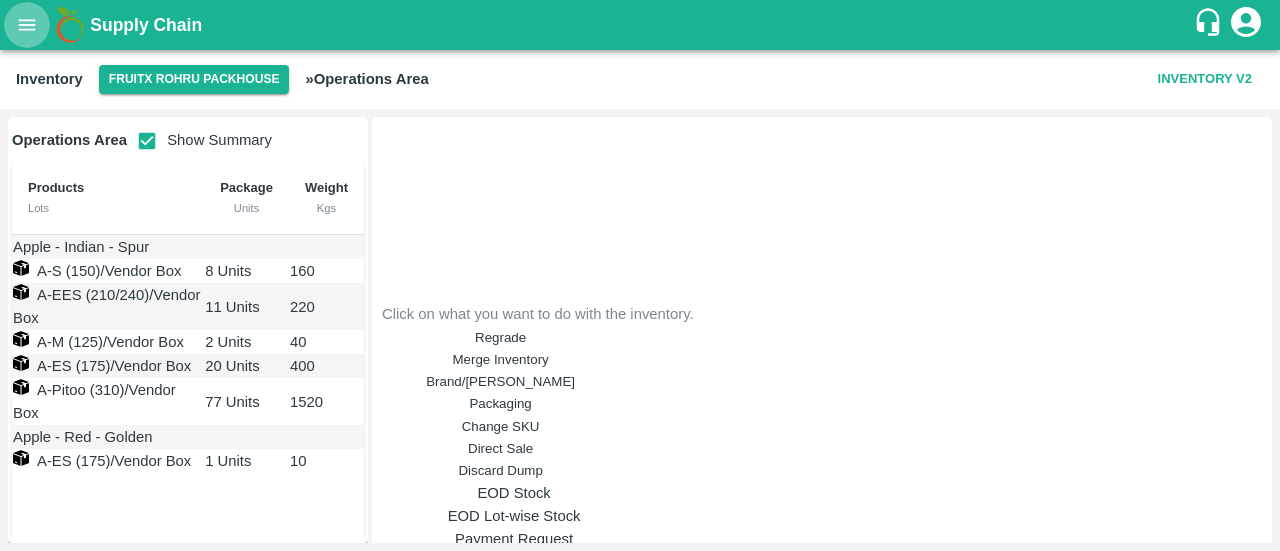 click 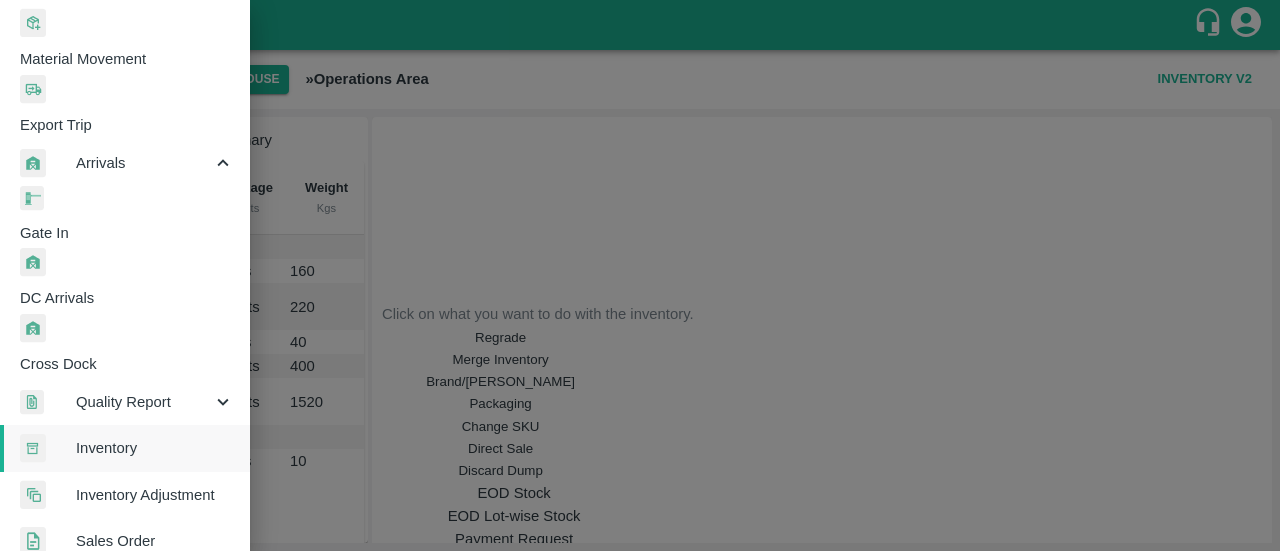 scroll, scrollTop: 465, scrollLeft: 0, axis: vertical 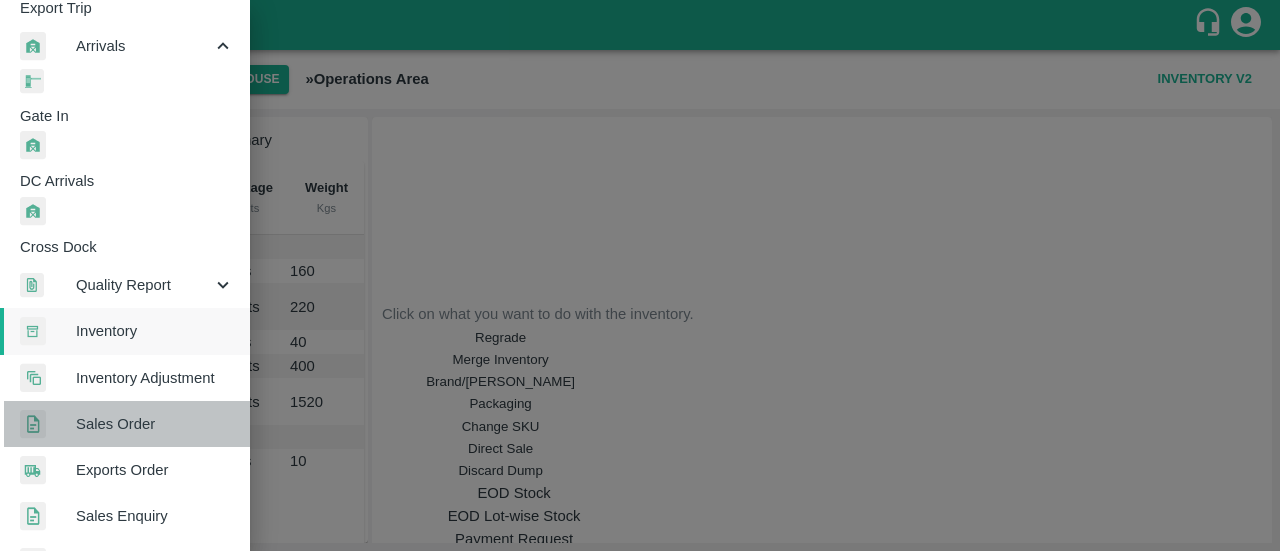 click on "Sales Order" at bounding box center [155, 424] 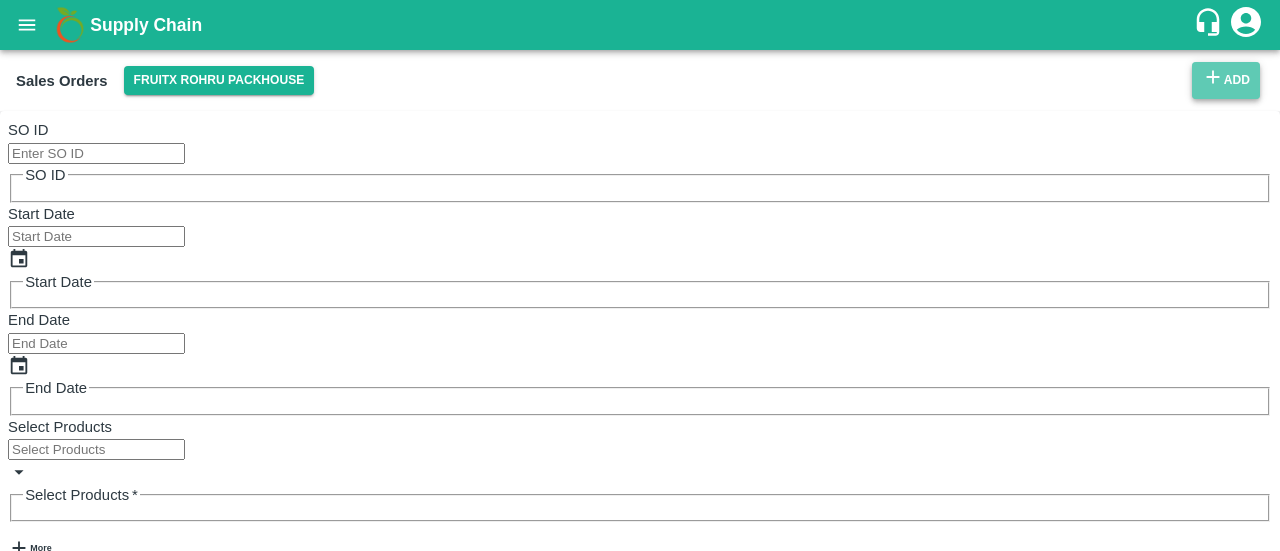 click 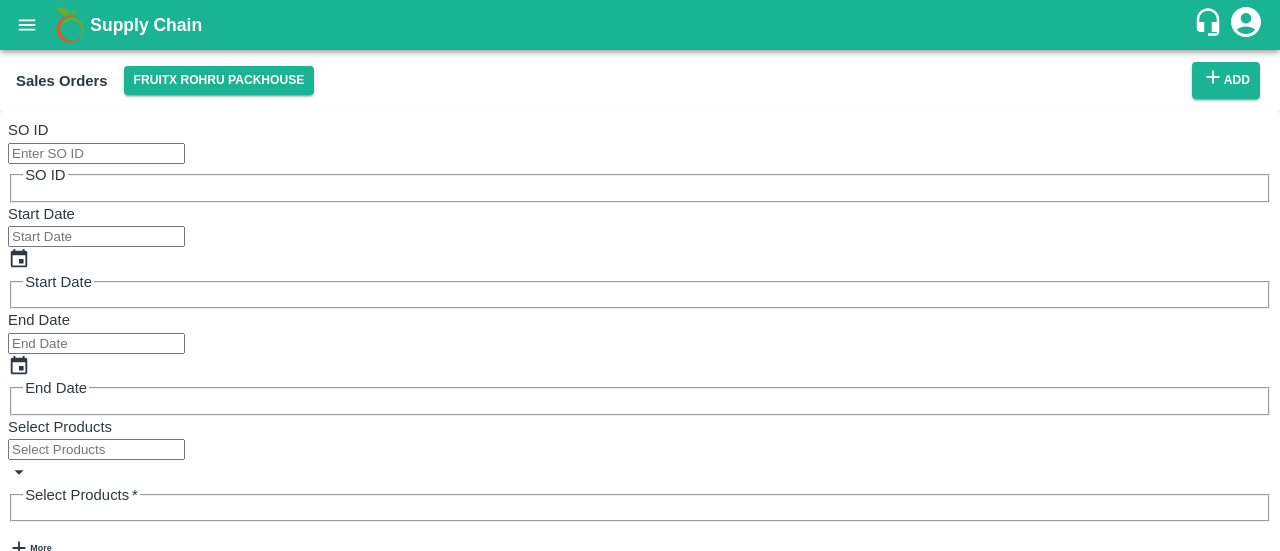 scroll, scrollTop: 52, scrollLeft: 0, axis: vertical 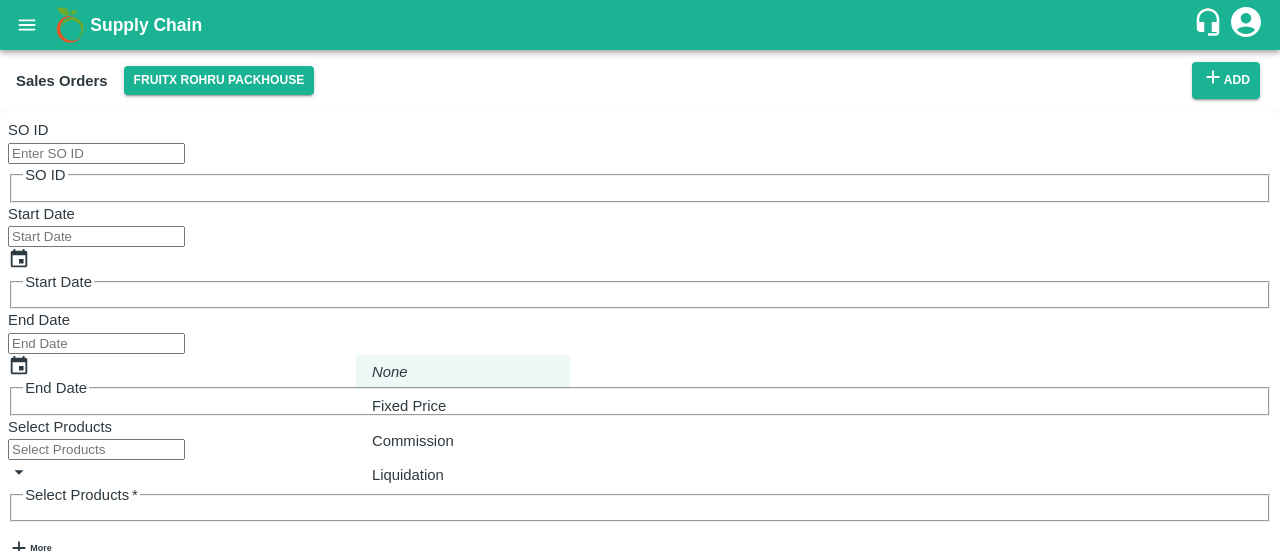 click on "Supply Chain Sales Orders FruitX Rohru Packhouse Add SO ID SO ID Start Date Start Date End Date End Date Select Products Select Products   * More No Sales order Available Add Sales Order DC   * FruitX Rohru Packhouse 233 DC Sale Type   * ​ Sale Type Expected Delivery Date   * Expected Delivery Date KAM   * KAM   * Customer   * Customer   * Address   * Address   * Payment Mode   * ​ Payment Mode Sales Order Items Name   * Name   * Brand/Marka Brand/Marka SKU   * SKU   * Sale Unit Kgs 1 Sale Unit Packaging ​ Packaging Description x Description Avg Weight   * kgs/unit Avg Weight   :  Weight   * Kg Weight Target Price   * /kg Target Price Actual Price   * /kg Actual Price Cancel Save Hyderabad DC Bangalore DC Sangola PH Irala CC Pirawa Waxing Plant [ORNG] CC Karmad CC Ananthapur PH MDC Cochin Nashik CC Chennai DC Sirasgaon Waxing Plant PH Warud Waxing Plant Indapur CC Sangli PH Lingsur CC Jeewana CC FFH Bangalore DC Padru CC Ahmednagar PH Kothakota PH Tembhurni PH None" at bounding box center (640, 275) 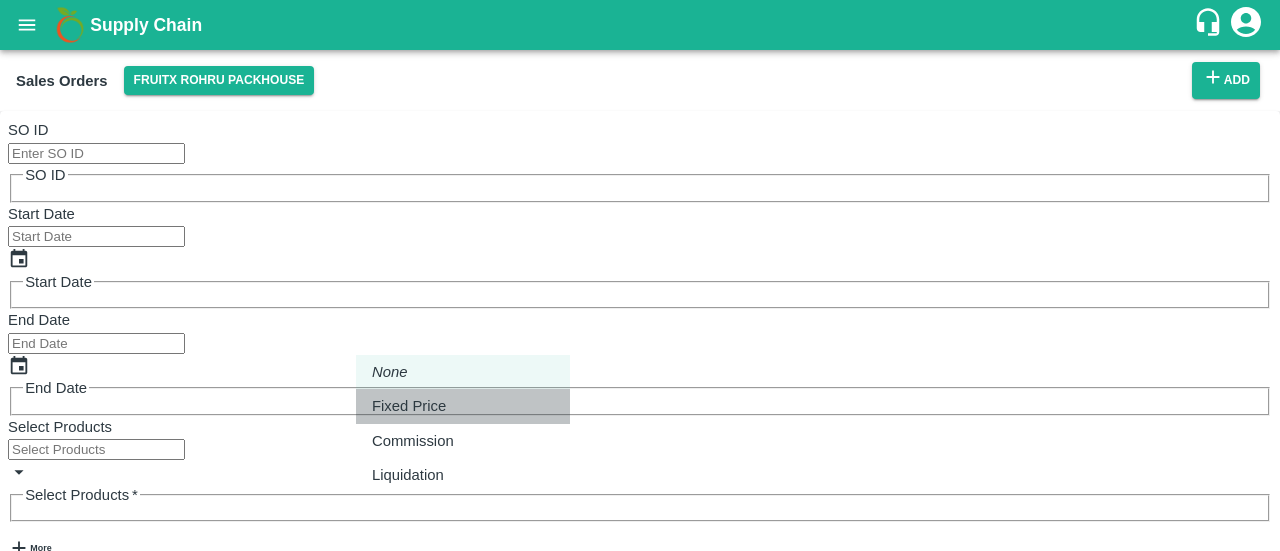 click on "Fixed Price" at bounding box center [409, 406] 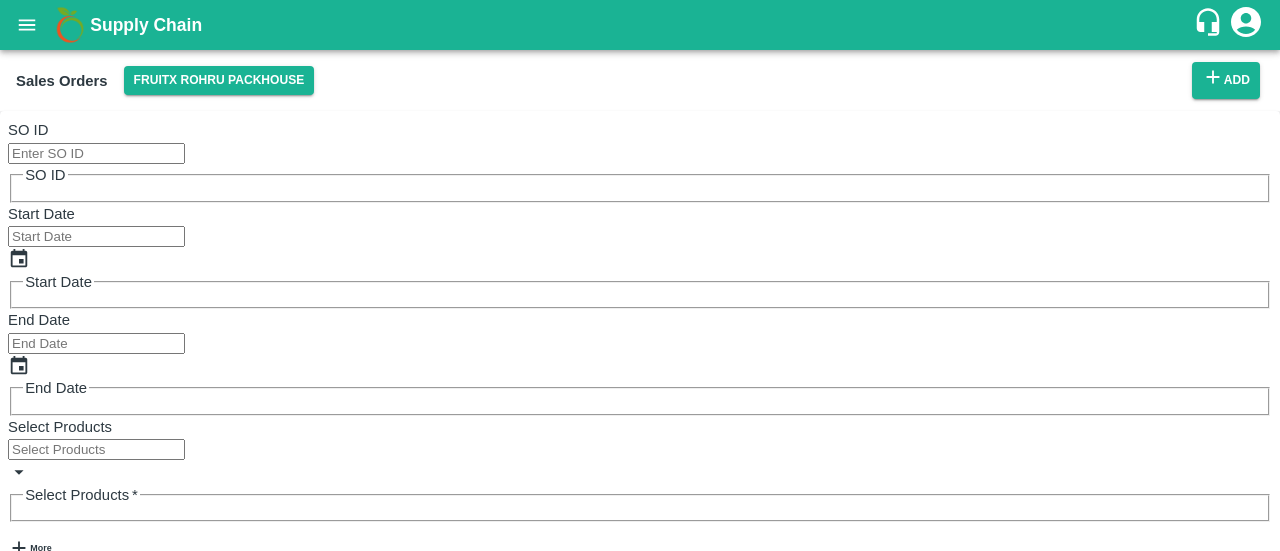 type on "DD/MM/YYYY hh:mm aa" 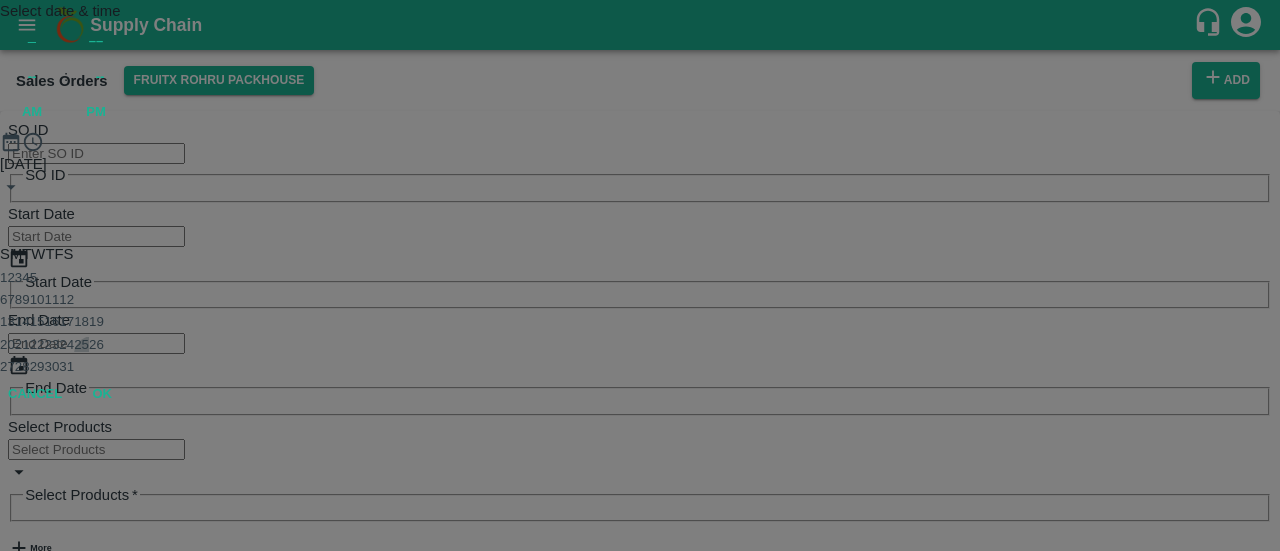 click on "25" at bounding box center (81, 344) 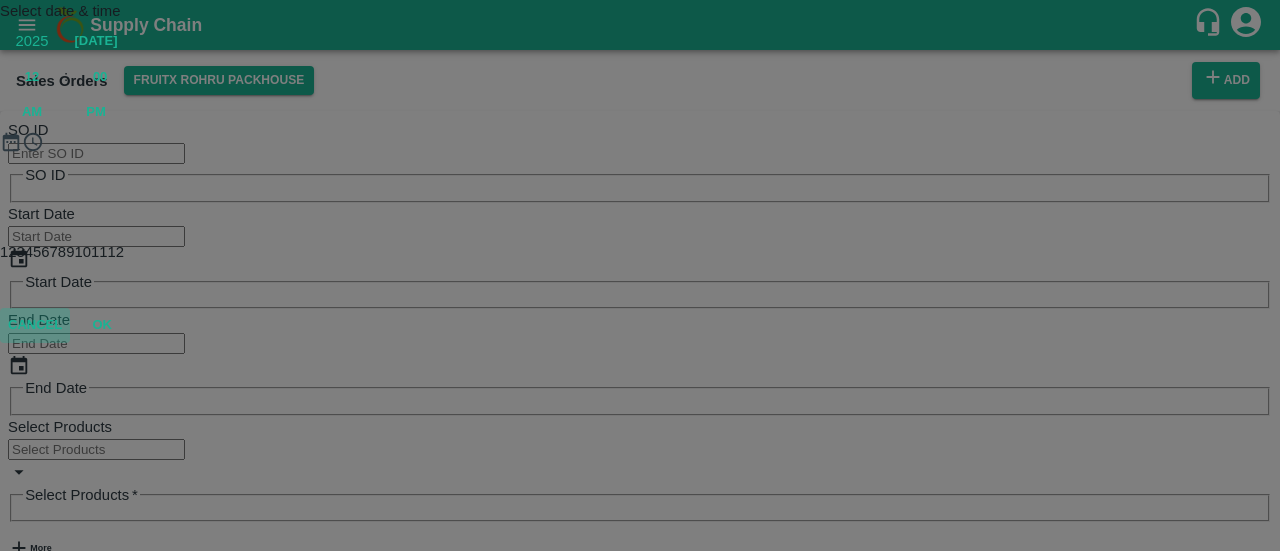 click on "Cancel" at bounding box center [35, 325] 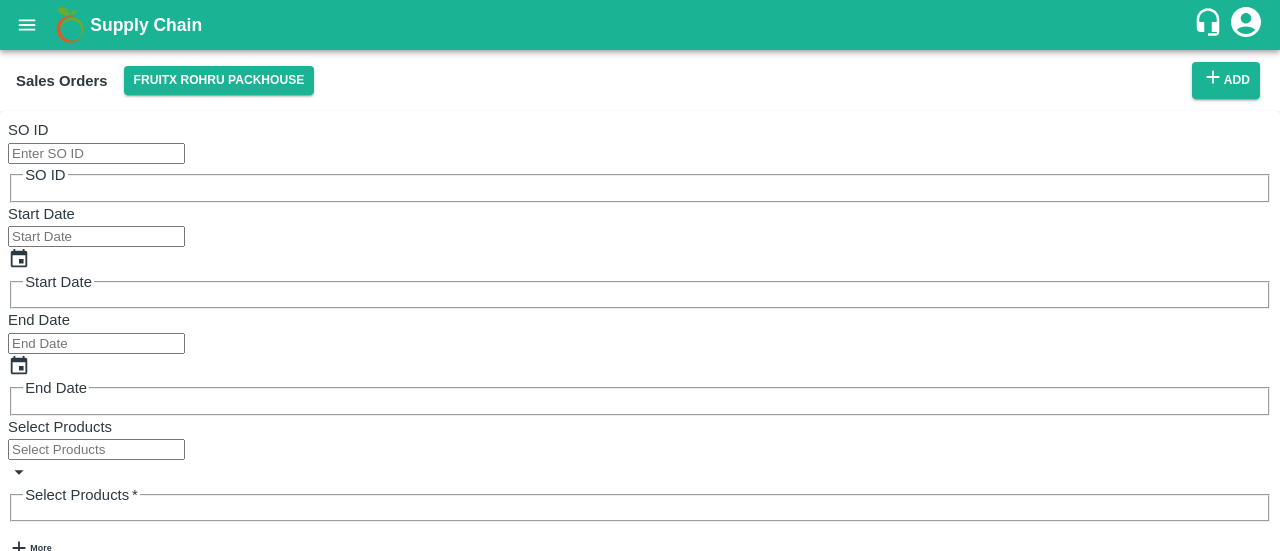 type 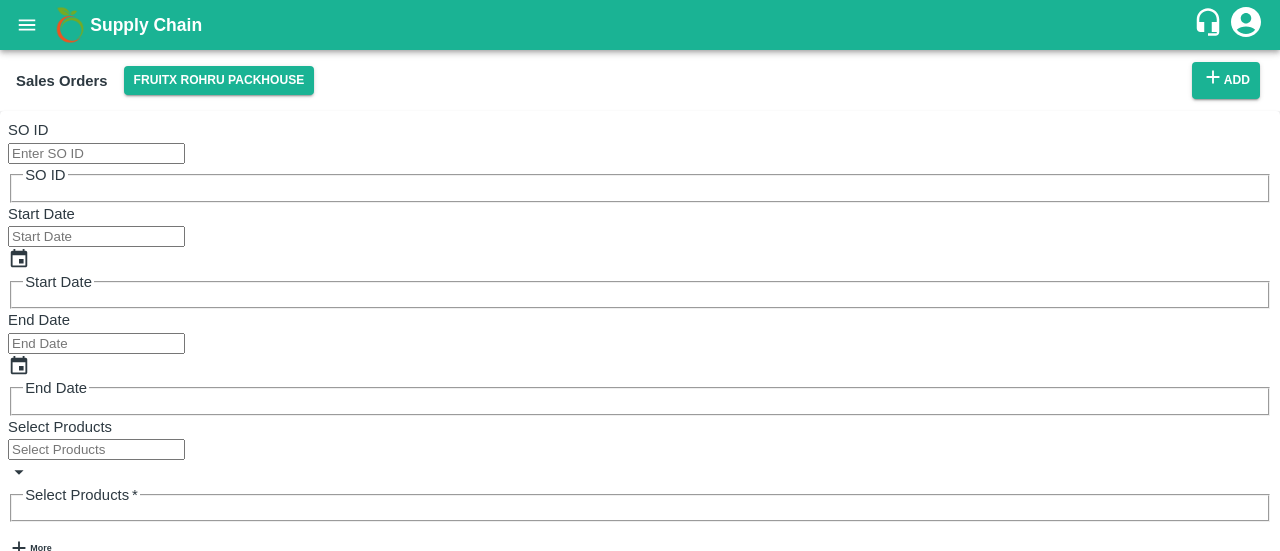 scroll, scrollTop: 69, scrollLeft: 0, axis: vertical 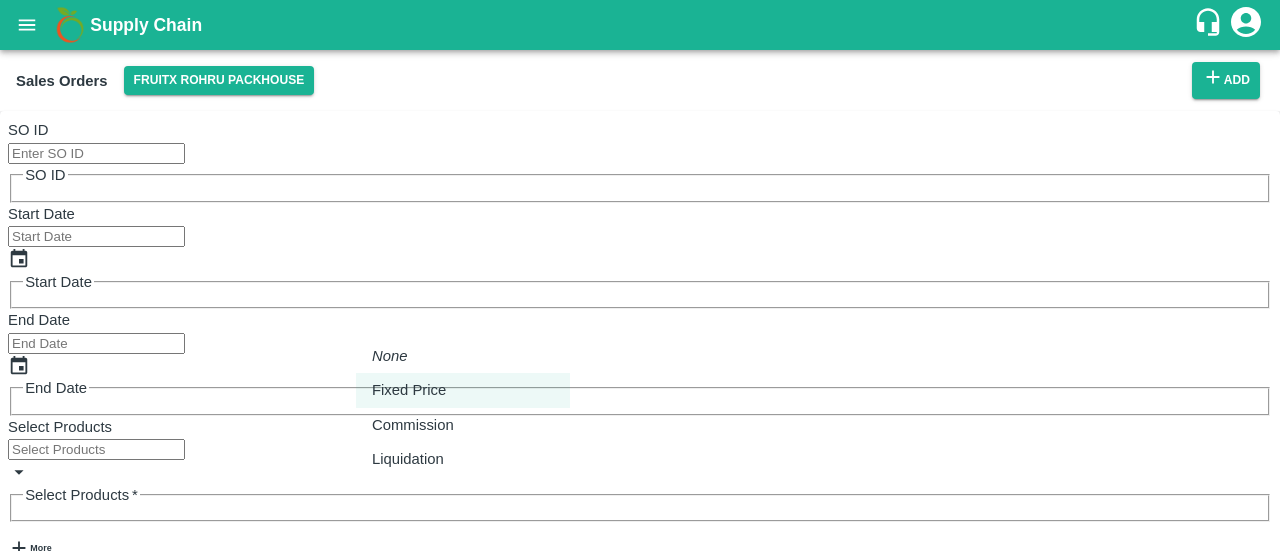 click on "Supply Chain Sales Orders FruitX Rohru Packhouse Add SO ID SO ID Start Date Start Date End Date End Date Select Products Select Products   * More No Sales order Available Add Sales Order DC   * FruitX Rohru Packhouse 233 DC Sale Type   * Fixed Price 1 Sale Type Expected Delivery Date   * Expected Delivery Date KAM   * KAM   * Customer   * Customer   * Address   * Address   * Payment Mode   * ​ Payment Mode Sales Order Items Name   * Name   * Brand/Marka Brand/Marka SKU   * SKU   * Sale Unit Kgs 1 Sale Unit Packaging ​ Packaging Description x Description Avg Weight   * kgs/unit Avg Weight   :  Weight   * Kg Weight Target Price   * /kg Target Price Actual Price   * /kg Actual Price Cancel Save Hyderabad DC Bangalore DC Sangola PH Irala CC Pirawa Waxing Plant [ORNG] CC Karmad CC Ananthapur PH MDC Cochin Nashik CC Chennai DC Sirasgaon Waxing Plant PH Warud Waxing Plant Indapur CC Sangli PH Lingsur CC Jeewana CC FFH Bangalore DC Padru CC Ahmednagar PH Kothakota PH Rohru PH" at bounding box center (640, 275) 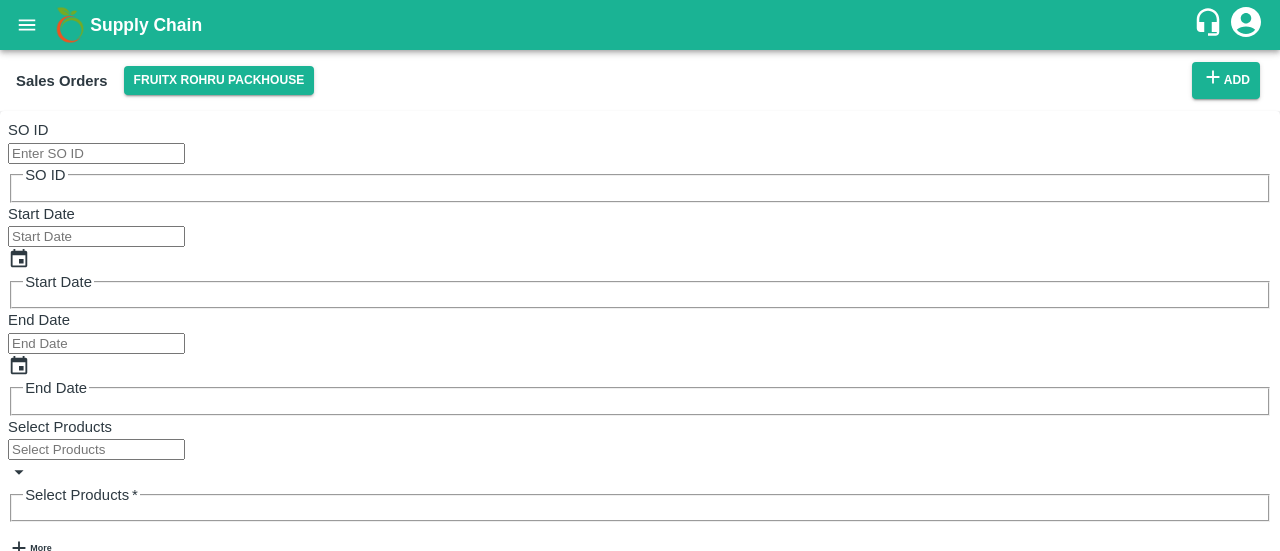 scroll, scrollTop: 0, scrollLeft: 0, axis: both 